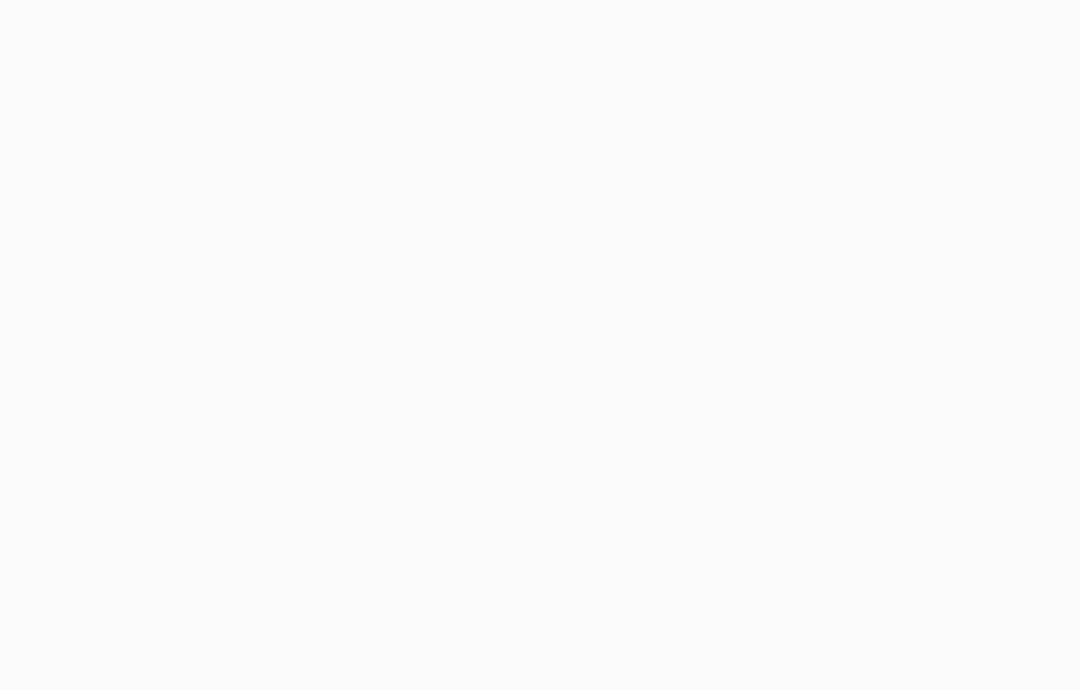 scroll, scrollTop: 0, scrollLeft: 0, axis: both 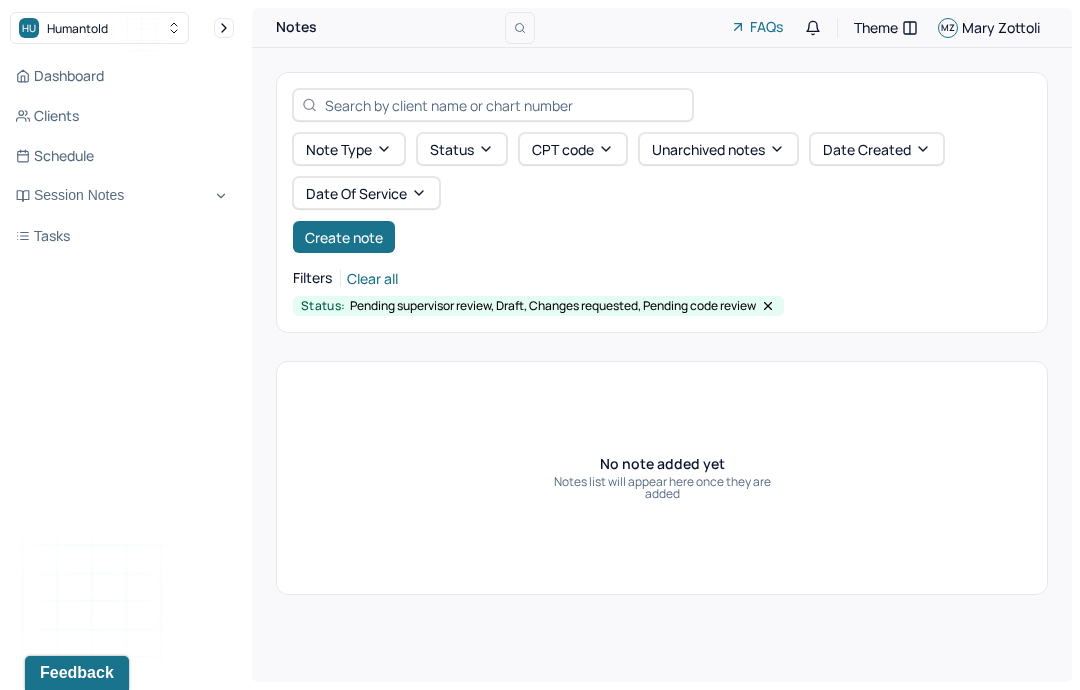 click on "Create note" at bounding box center (344, 237) 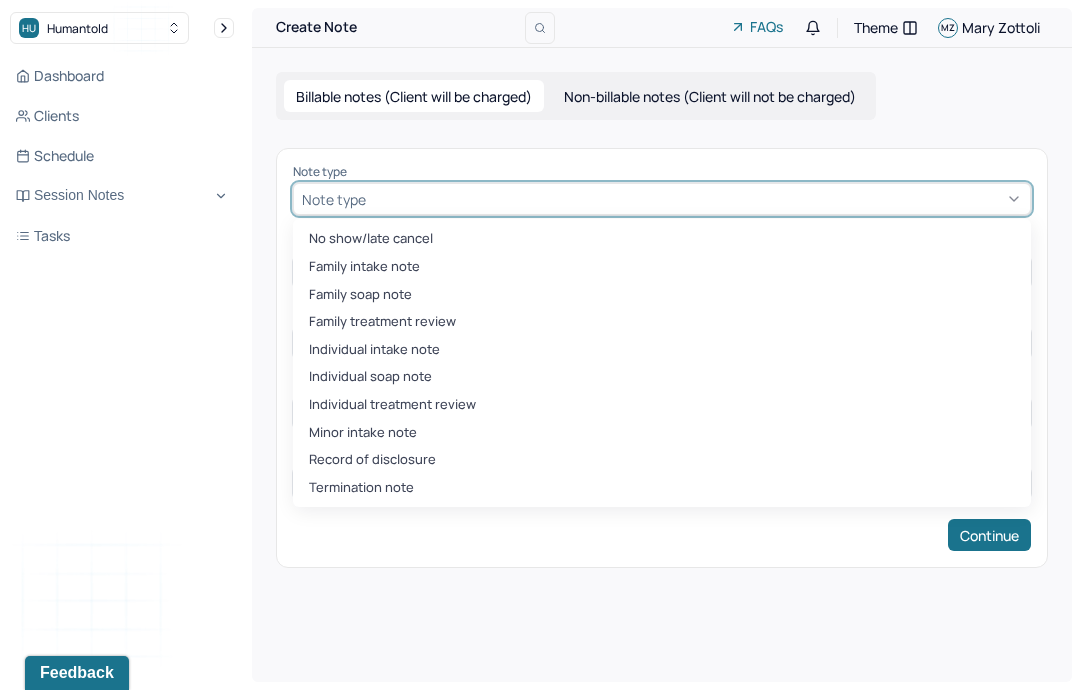 click on "Individual soap note" at bounding box center (662, 377) 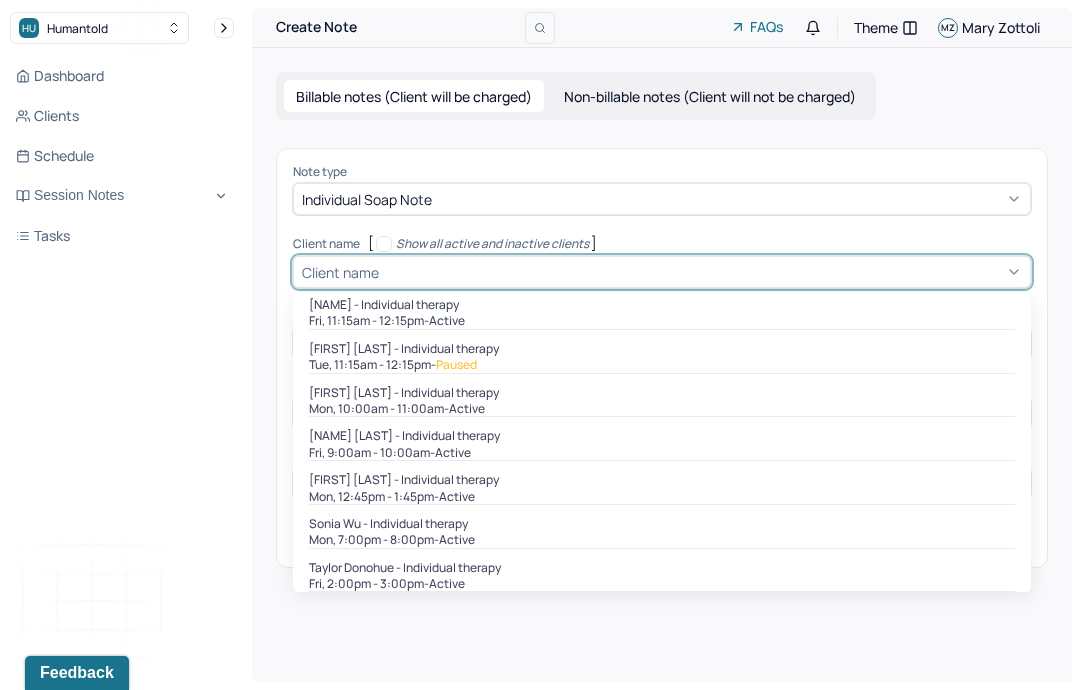 scroll, scrollTop: 443, scrollLeft: 0, axis: vertical 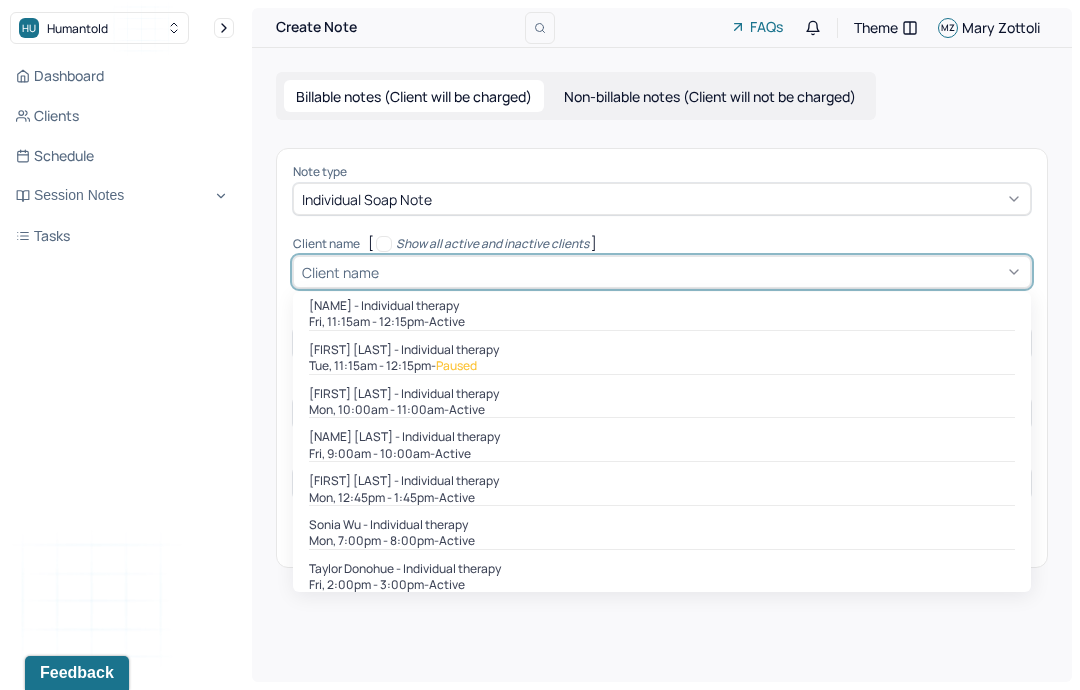click on "Sonia Wu - Individual therapy" at bounding box center (662, 525) 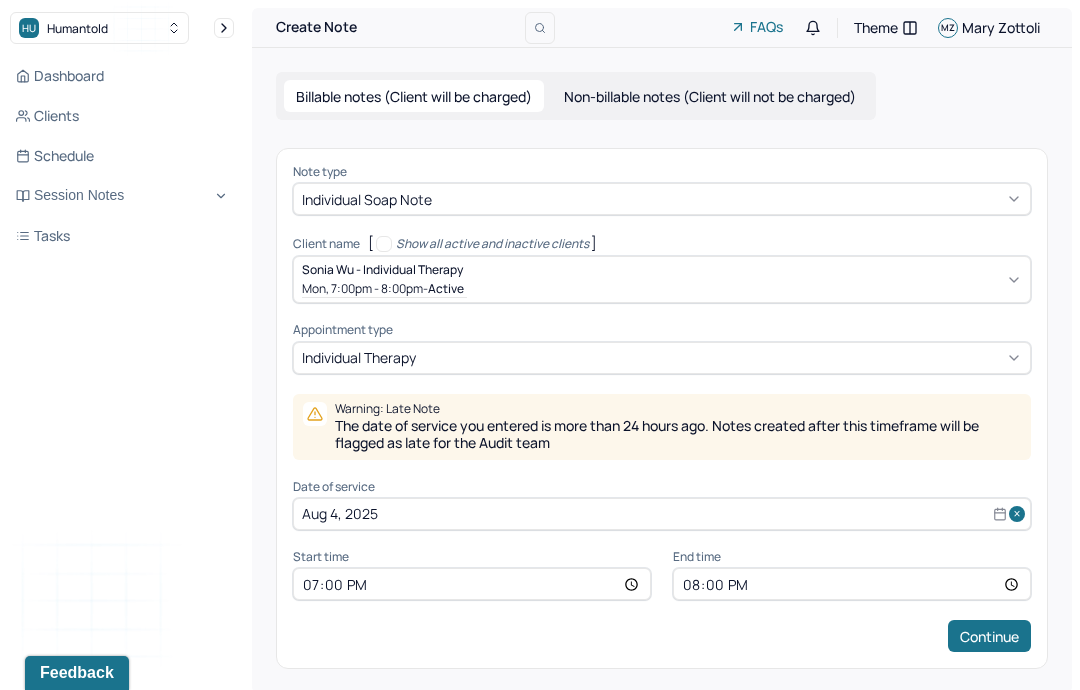 click on "Aug 4, 2025" at bounding box center (662, 514) 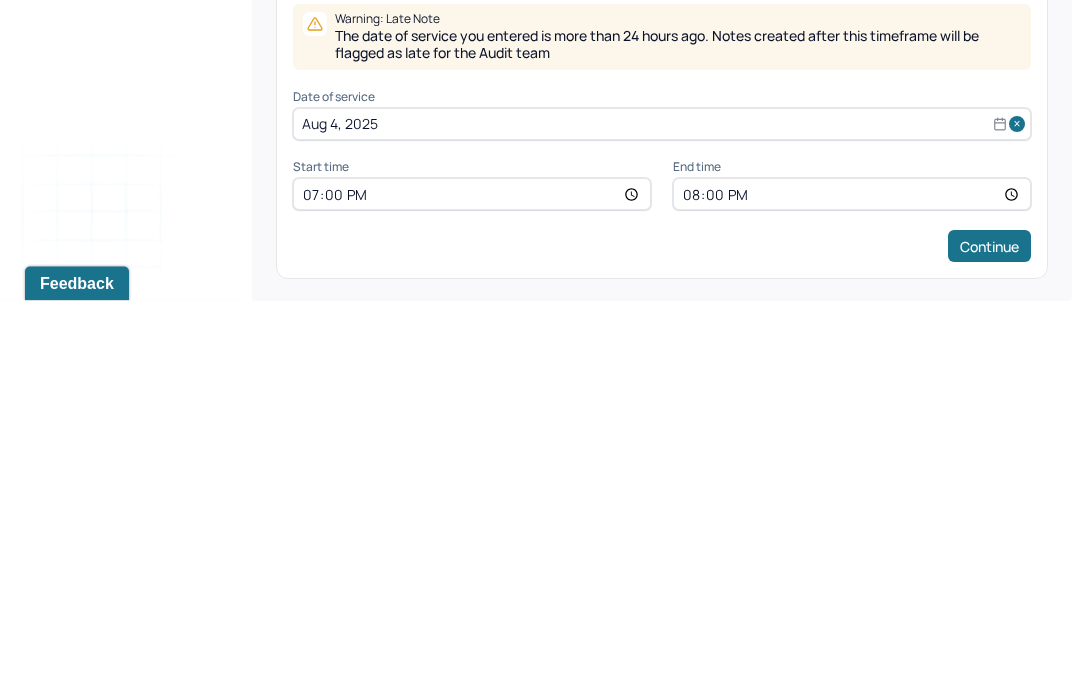 select on "7" 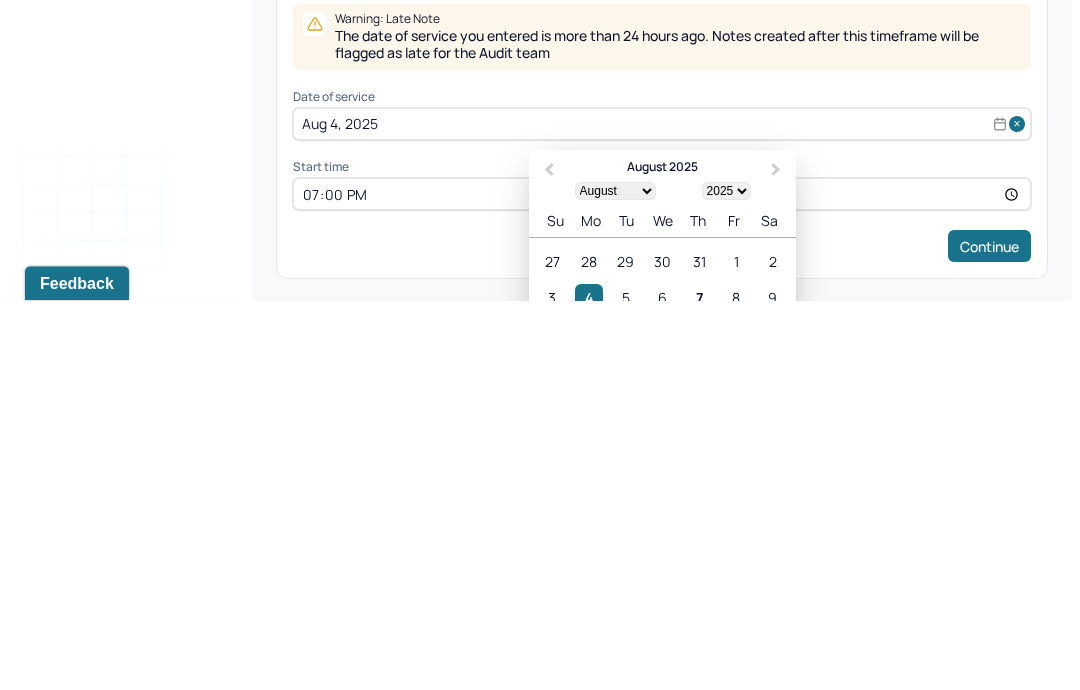 scroll, scrollTop: 5, scrollLeft: 0, axis: vertical 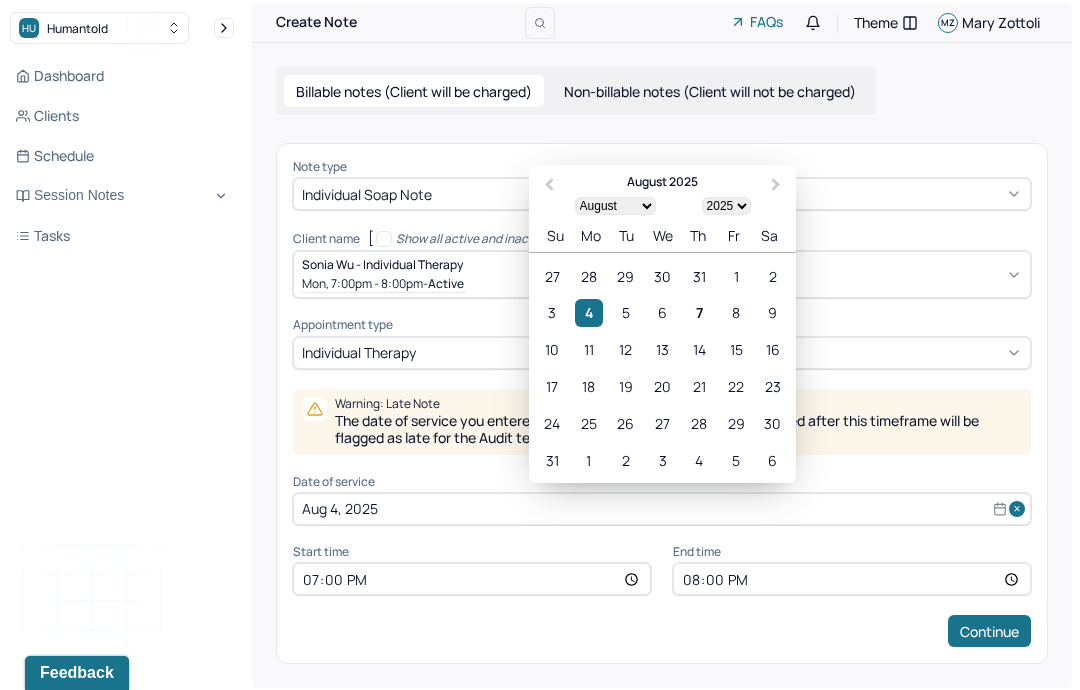 click on "7" at bounding box center (699, 312) 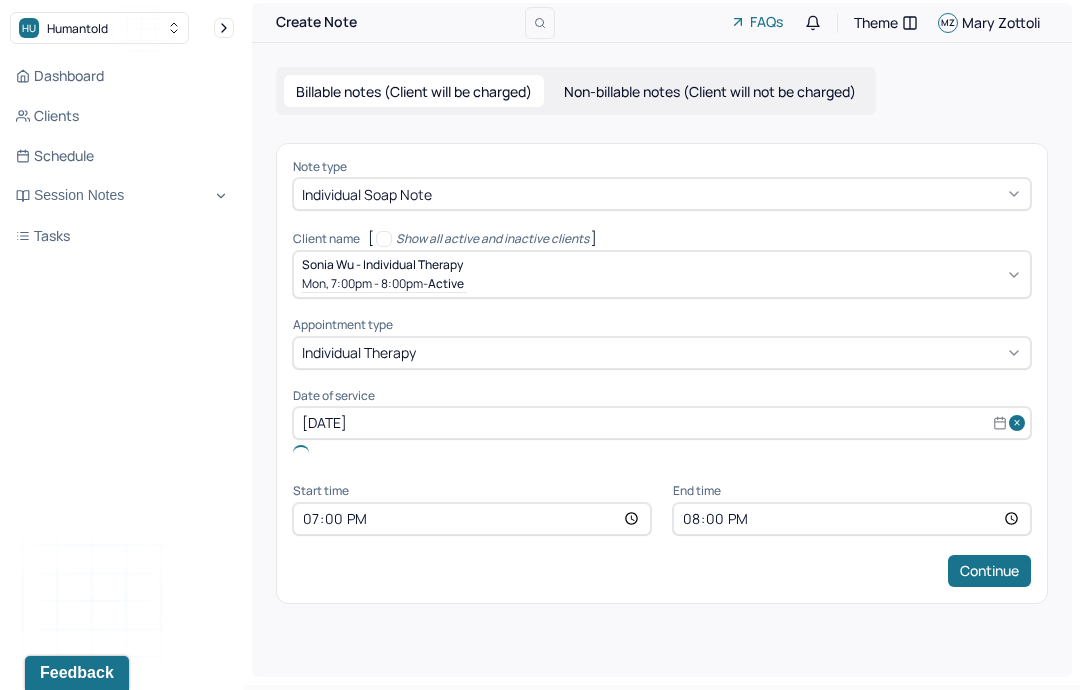scroll, scrollTop: 0, scrollLeft: 0, axis: both 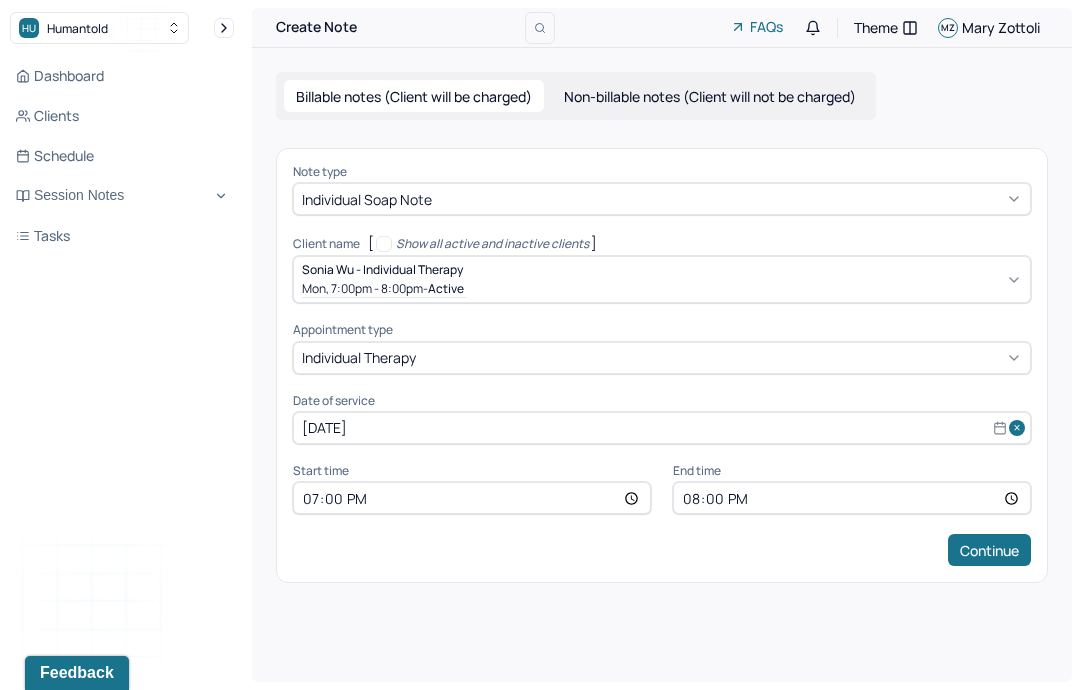 click on "Continue" at bounding box center [989, 550] 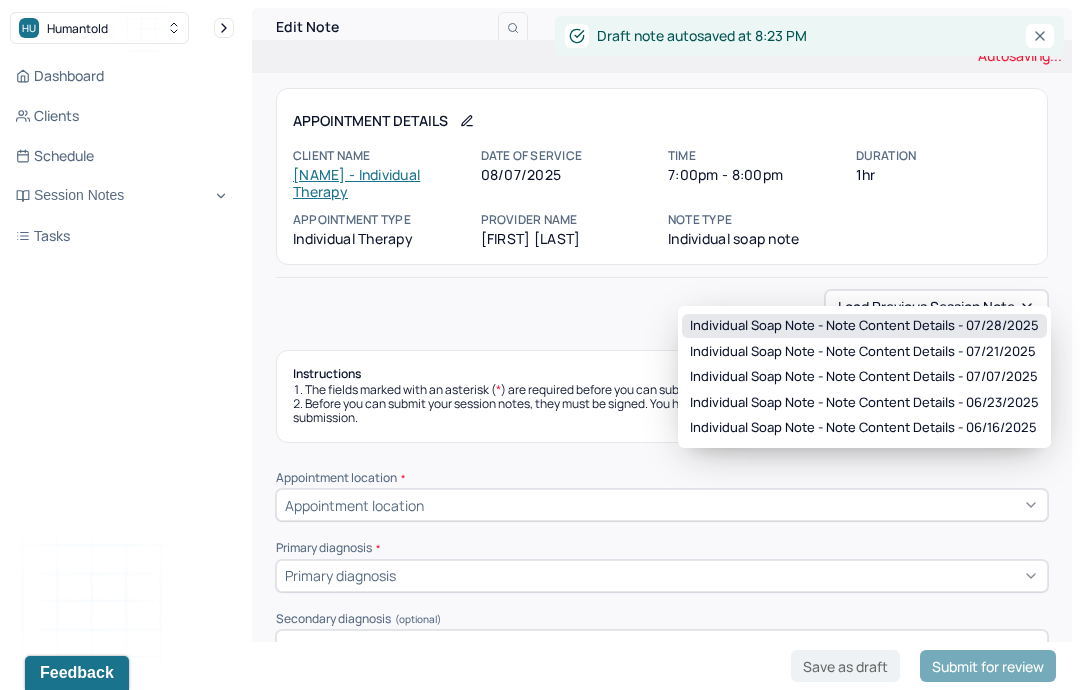 click on "Individual soap note   - Note content Details -   07/28/2025" at bounding box center [864, 326] 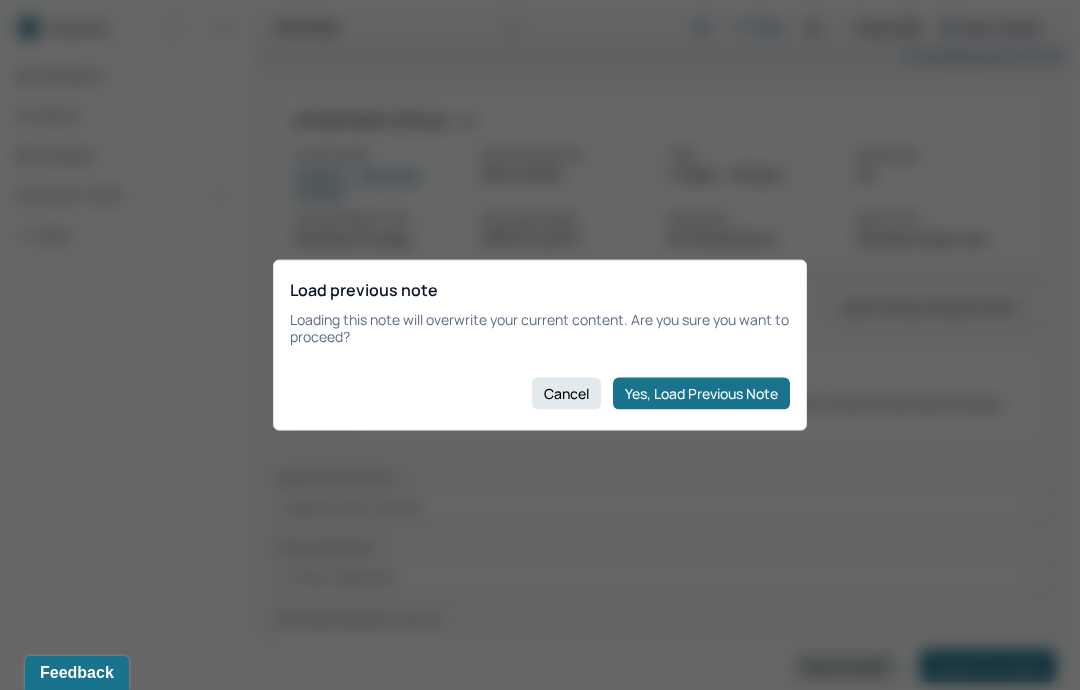 click on "Yes, Load Previous Note" at bounding box center [701, 393] 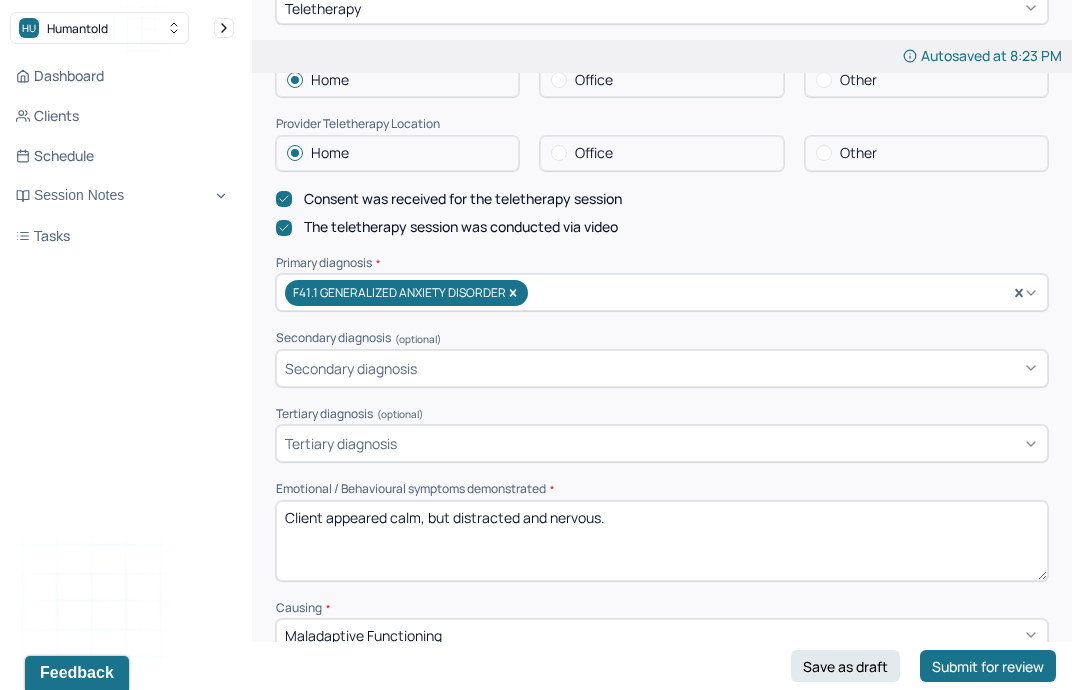 scroll, scrollTop: 522, scrollLeft: 0, axis: vertical 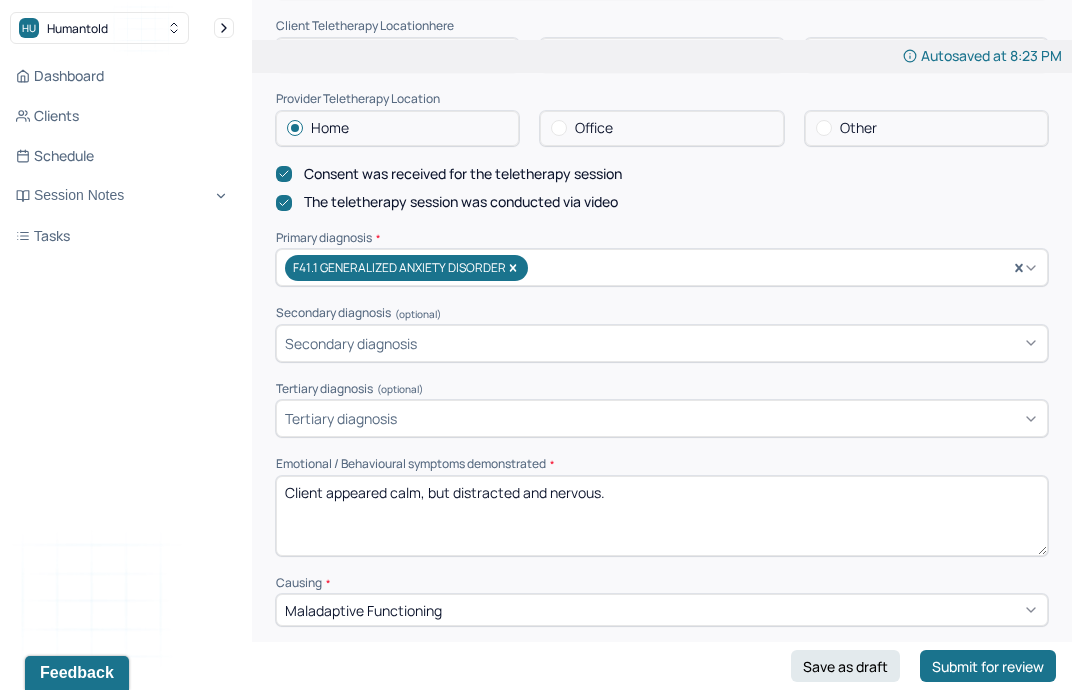 click on "Client appeared calm, but distracted and nervous." at bounding box center (662, 516) 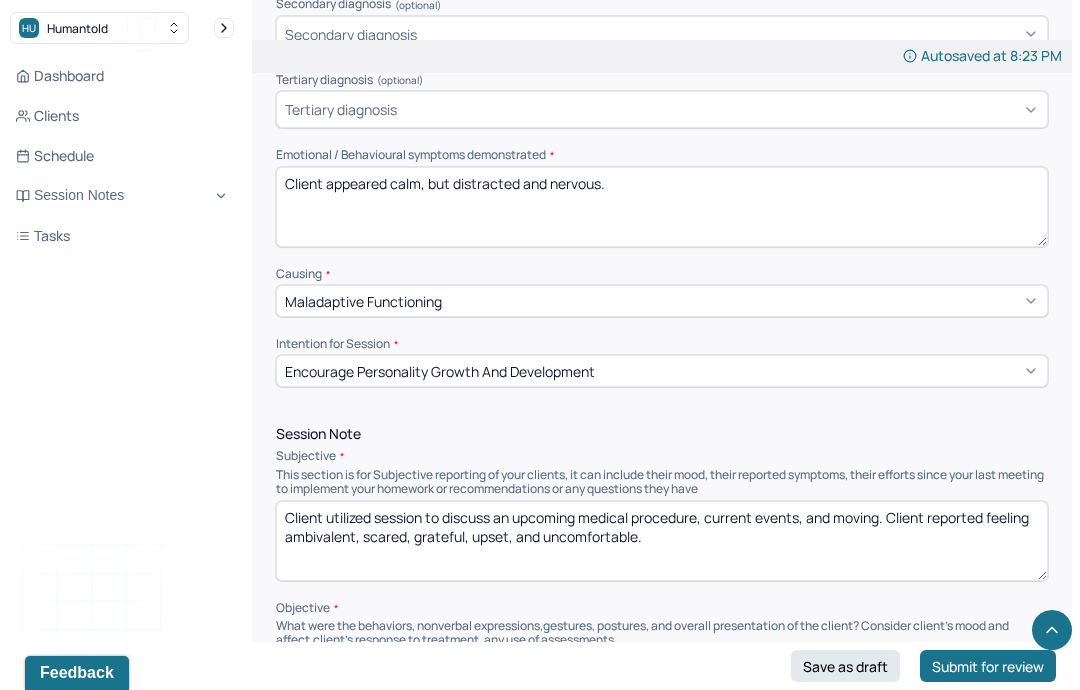 scroll, scrollTop: 827, scrollLeft: 0, axis: vertical 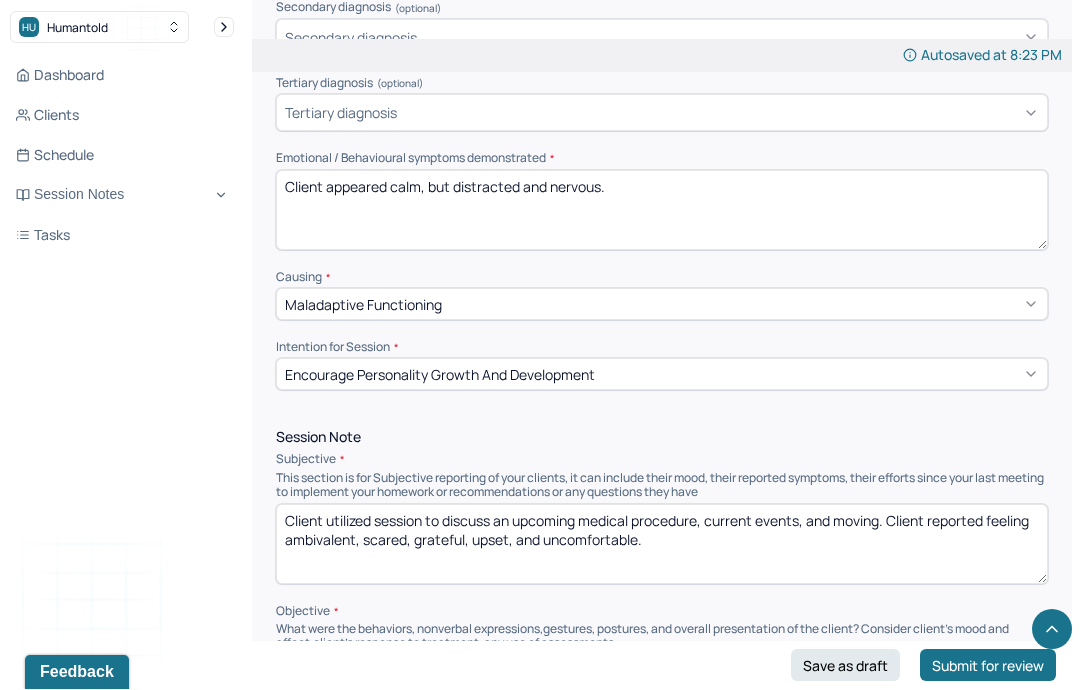 click on "Client appeared calm, but distracted and nervous." at bounding box center (662, 211) 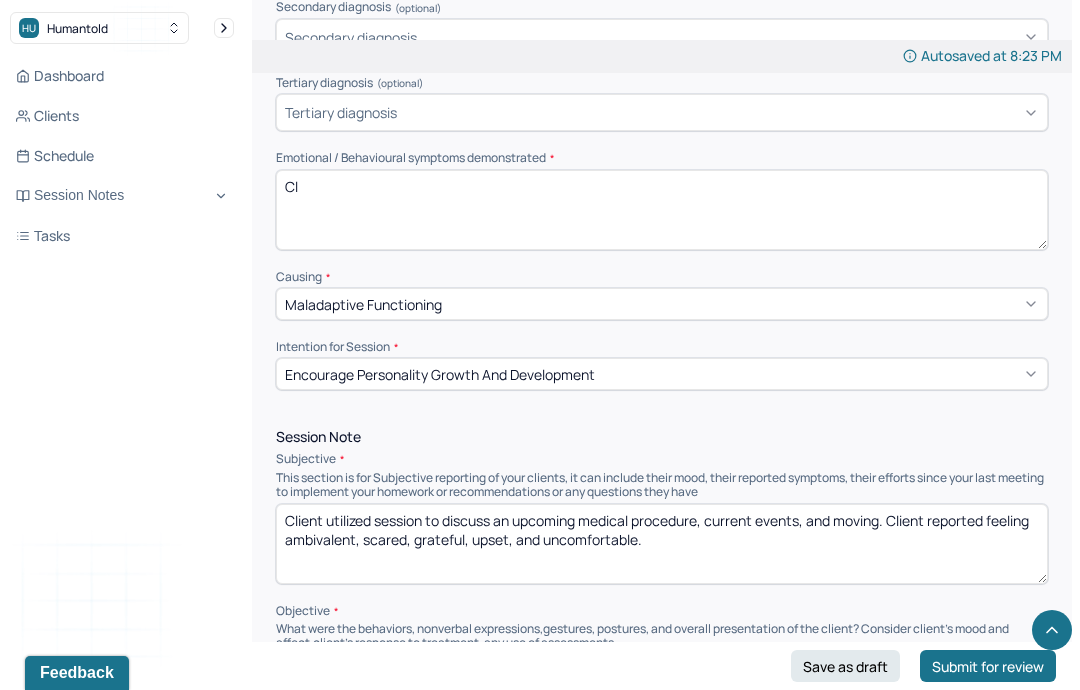 type on "C" 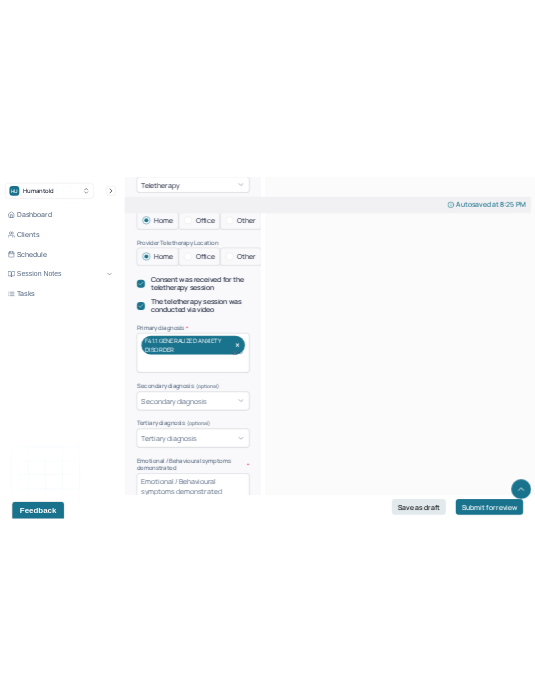 scroll, scrollTop: 778, scrollLeft: 0, axis: vertical 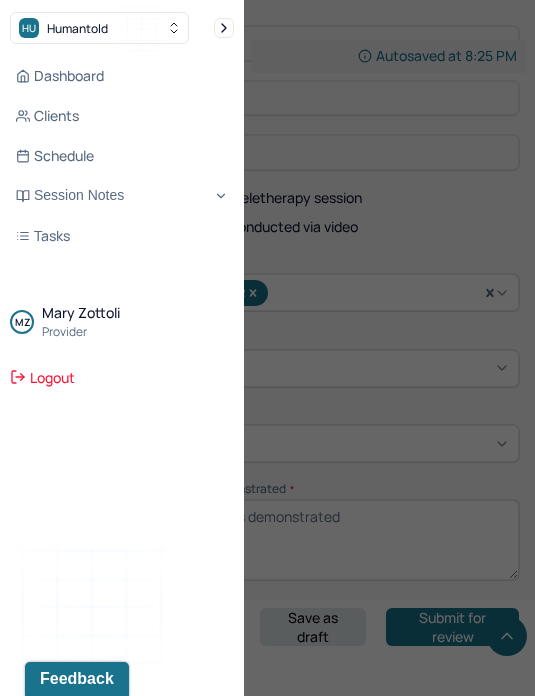 click at bounding box center [267, 348] 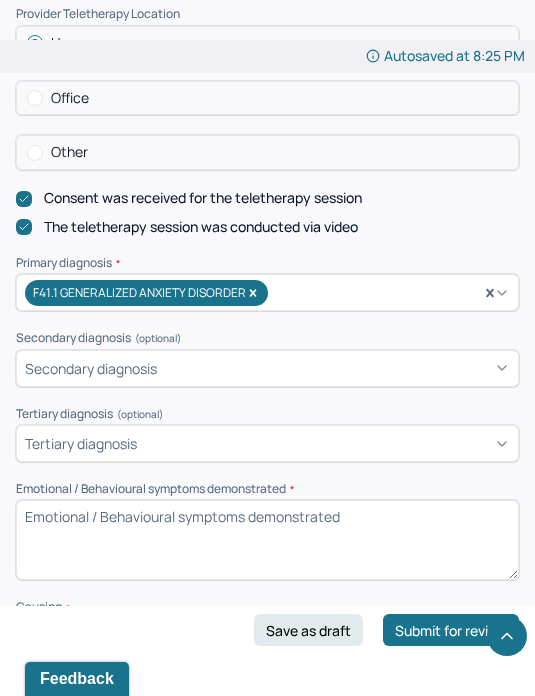 click on "Emotional / Behavioural symptoms demonstrated *" at bounding box center [267, 540] 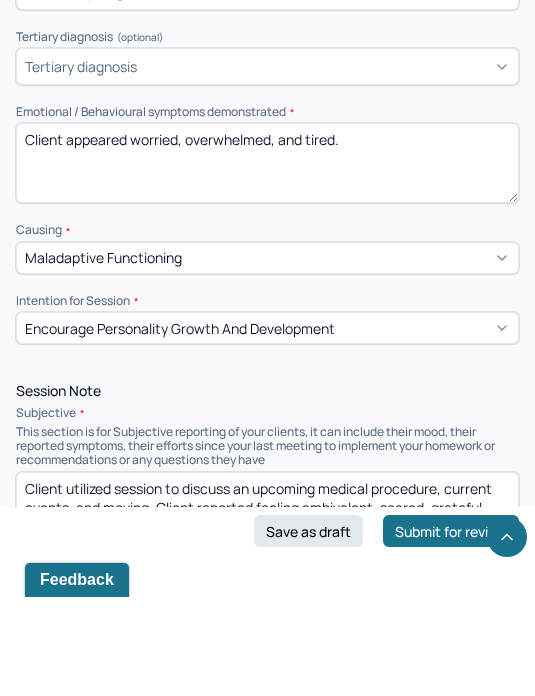 scroll, scrollTop: 1062, scrollLeft: 0, axis: vertical 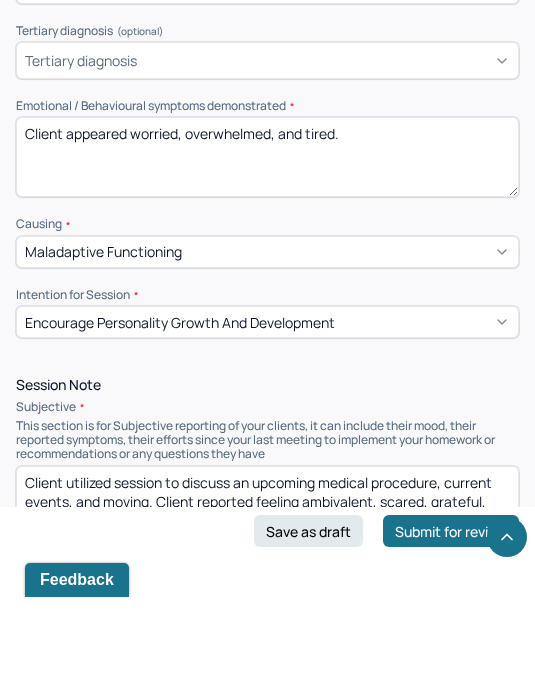 type on "Client appeared worried, overwhelmed, and tired." 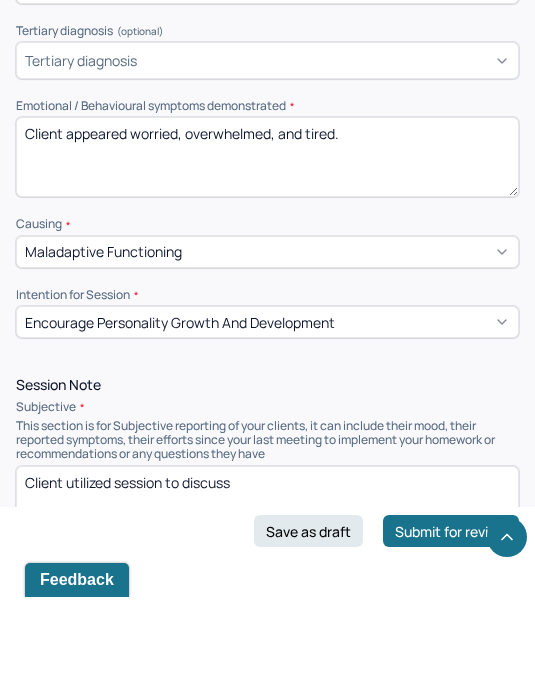 scroll, scrollTop: 1136, scrollLeft: 0, axis: vertical 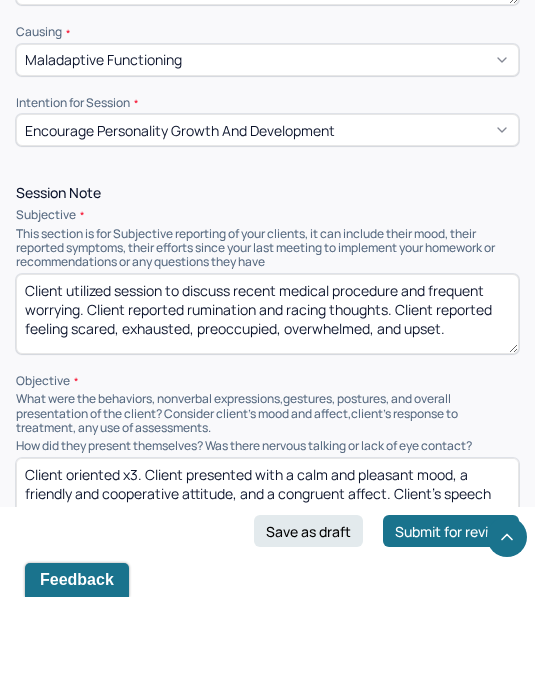 type on "Client utilized session to discuss recent medical procedure and frequent worrying. Client reported rumination and racing thoughts. Client reported feeling scared, exhausted, preoccupied, overwhelmed, and upset." 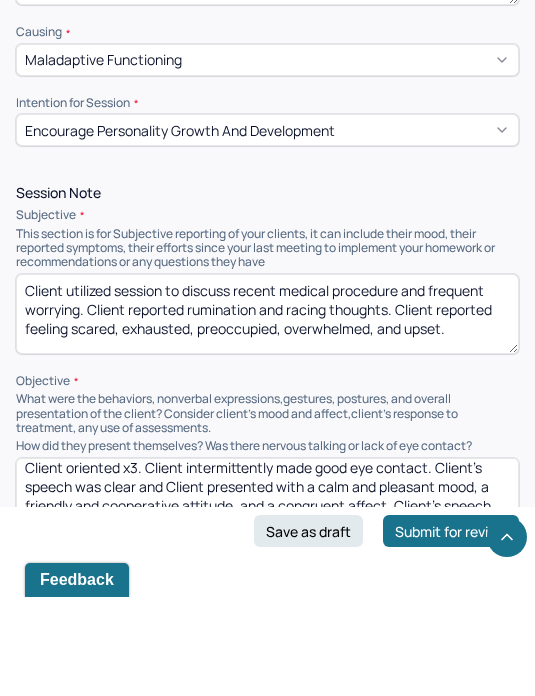 scroll, scrollTop: 6, scrollLeft: 0, axis: vertical 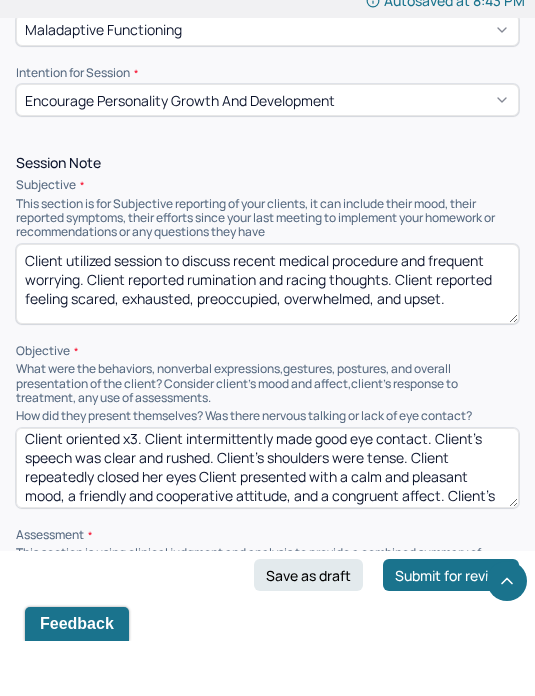 type on "Client oriented x3. Client intermittently made good eye contact. Client’s speech was clear and rushed. Client’s shoulders were tense. Client repeatedly closed her eyes Client presented with a calm and pleasant mood, a friendly and cooperative attitude, and a congruent affect. Client’s speech was clear and normal. Client intermittently made good eye contact. Client repeatedly looked off-screen during the session." 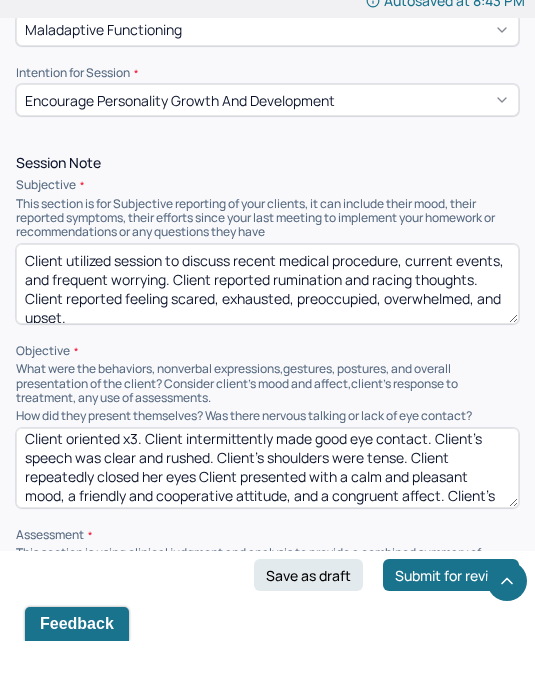 type on "Client utilized session to discuss recent medical procedure, current events, and frequent worrying. Client reported rumination and racing thoughts. Client reported feeling scared, exhausted, preoccupied, overwhelmed, and upset." 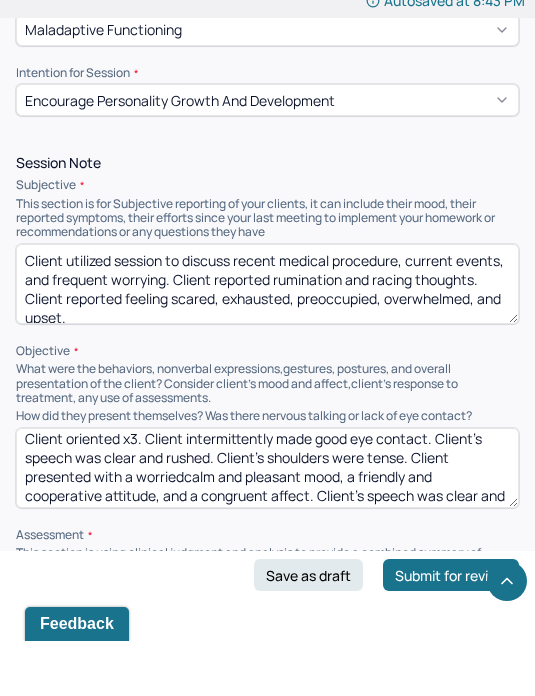 scroll, scrollTop: 8, scrollLeft: 0, axis: vertical 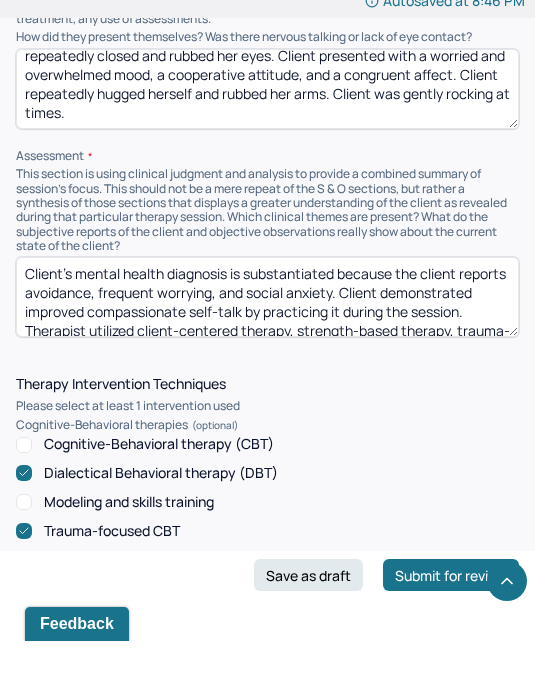 type on "Client oriented x3. Client intermittently made good eye contact. Client’s speech was clear and rushed. Client’s shoulders were tense. Client repeatedly closed and rubbed her eyes. Client presented with a worried and overwhelmed mood, a cooperative attitude, and a congruent affect. Client repeatedly hugged herself and rubbed her arms. Client was gently rocking at times." 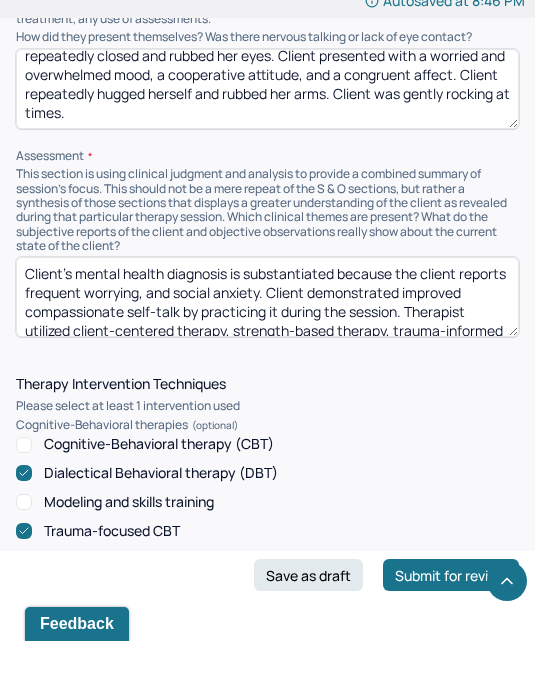 type on "Client’s mental health diagnosis is substantiated because the client reports frequent worrying, and social anxiety. Client demonstrated improved compassionate self-talk by practicing it during the session. Therapist utilized client-centered therapy, strength-based therapy, trauma-informed CBT, and DBT to validate the client’s feelings, discuss how client’s professional background helps her cope with anxiety, and reflect on the client’s values. Client would likely benefit from emotional identification and expression skills, compassionate self-talk, and self-care." 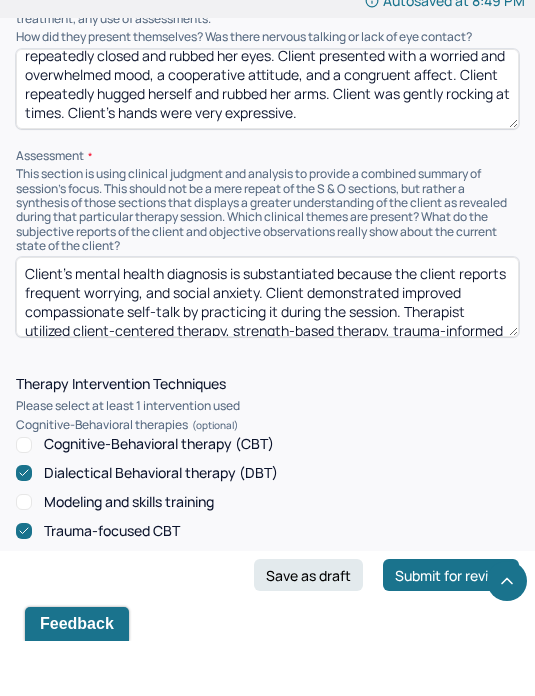type on "Client oriented x3. Client intermittently made good eye contact. Client’s speech was clear and rushed. Client’s shoulders were tense. Client repeatedly closed and rubbed her eyes. Client presented with a worried and overwhelmed mood, a cooperative attitude, and a congruent affect. Client repeatedly hugged herself and rubbed her arms. Client was gently rocking at times. Client’s hands were very expressive." 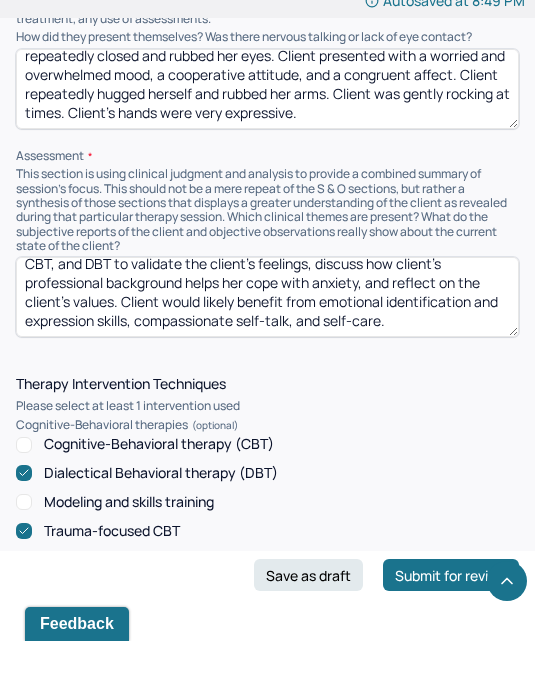 scroll, scrollTop: 114, scrollLeft: 0, axis: vertical 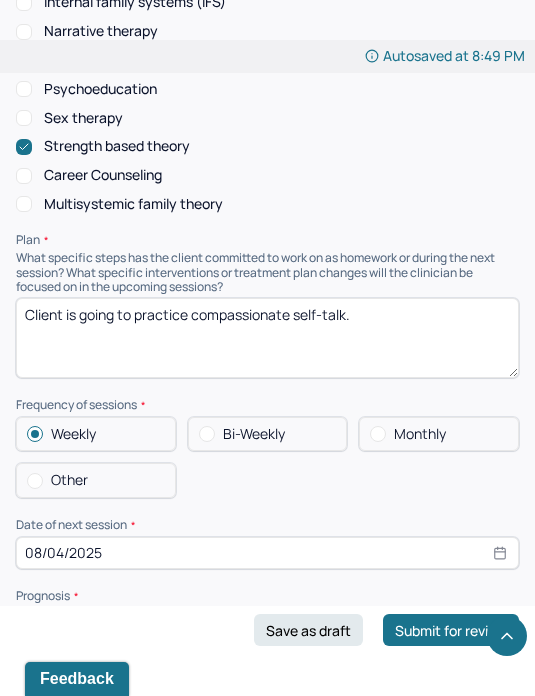 type on "XXXX
Client’s mental health diagnosis is substantiated because the client reports frequent worrying, and social anxiety. Client demonstrated improved compassionate self-talk by practicing it during the session. Therapist utilized client-centered therapy, strength-based therapy, trauma-informed CBT, and DBT to validate the client’s feelings, discuss how client’s professional background helps her cope with anxiety, and reflect on the client’s values. Client would likely benefit from emotional identification and expression skills, compassionate self-talk, and self-care." 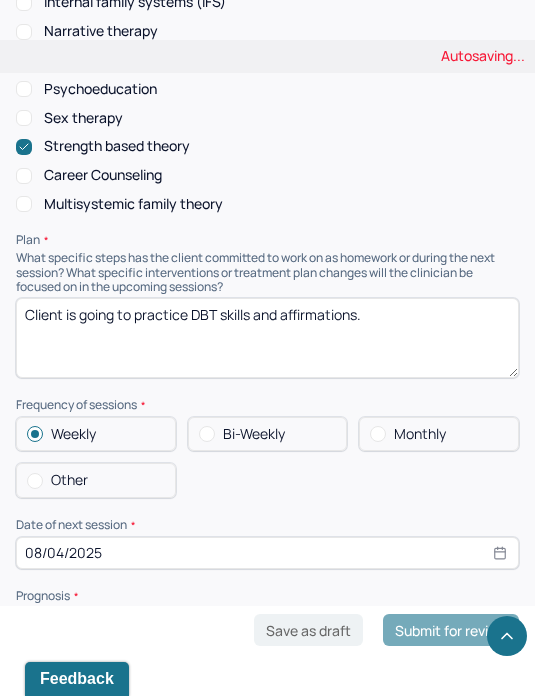 type on "Client is going to practice DBT skills and affirmations." 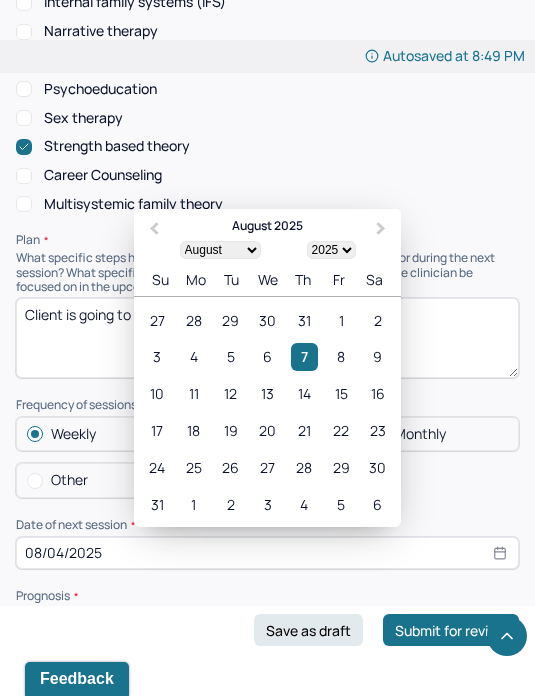 click on "14" at bounding box center [304, 393] 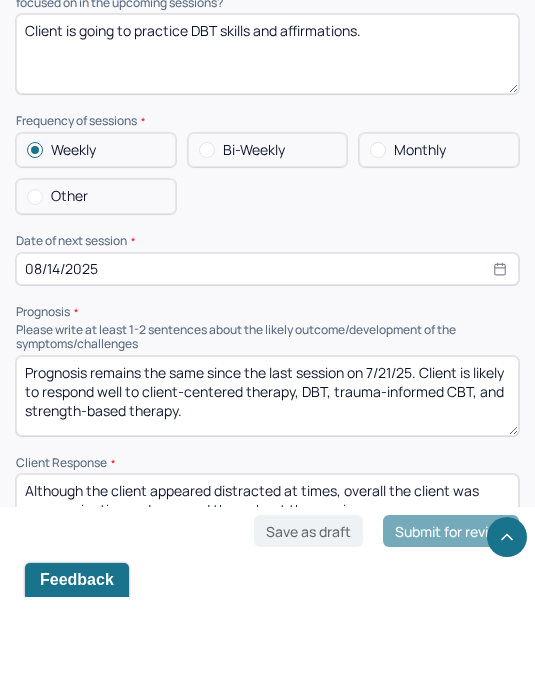 scroll, scrollTop: 2966, scrollLeft: 0, axis: vertical 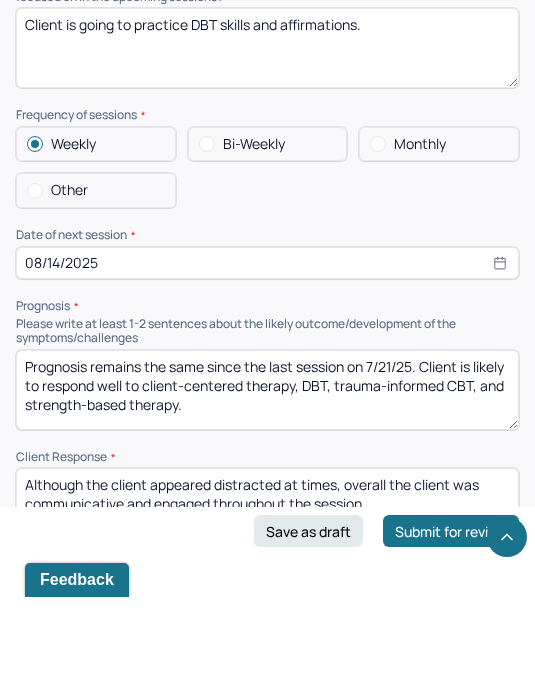 click on "Prognosis remains the same since the last session on 7/21/25. Client is likely to respond well to client-centered therapy, DBT, trauma-informed CBT, and strength-based therapy." at bounding box center [267, 489] 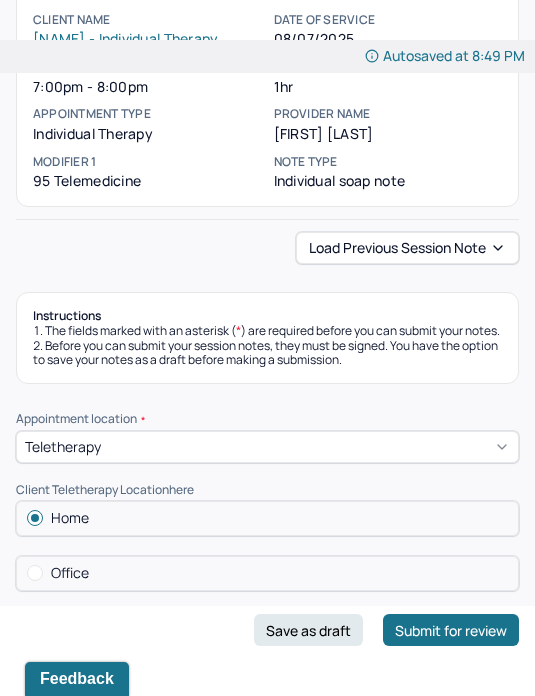 scroll, scrollTop: 114, scrollLeft: 0, axis: vertical 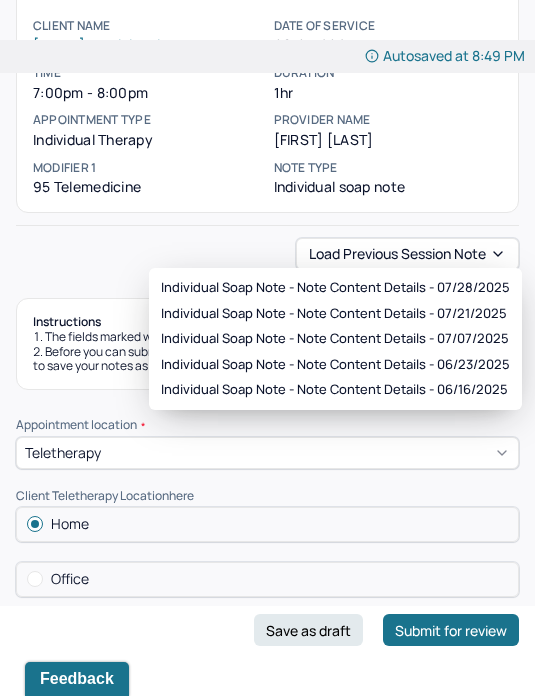 click on "Appointment location * Teletherapy" at bounding box center [267, 443] 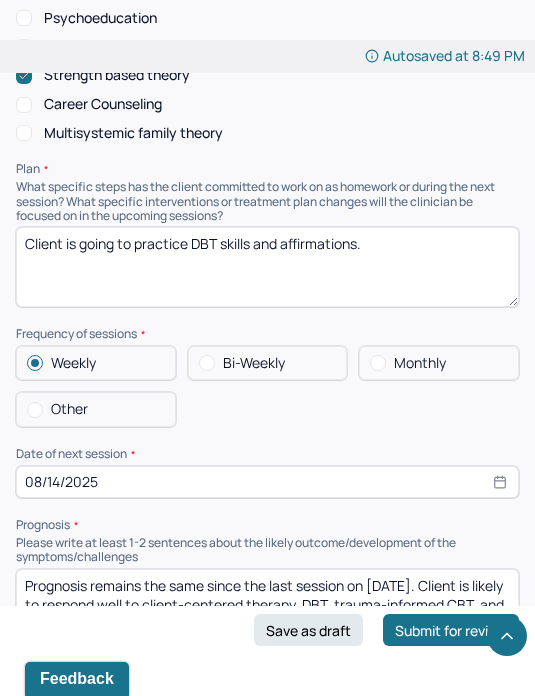 scroll, scrollTop: 2852, scrollLeft: 0, axis: vertical 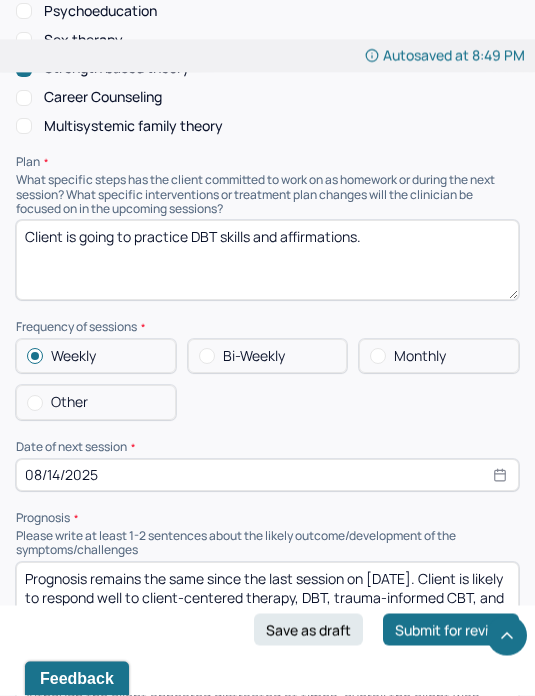 click on "Prognosis remains the same since the last session on [DATE]. Client is likely to respond well to client-centered therapy, DBT, trauma-informed CBT, and strength-based therapy." at bounding box center (267, 603) 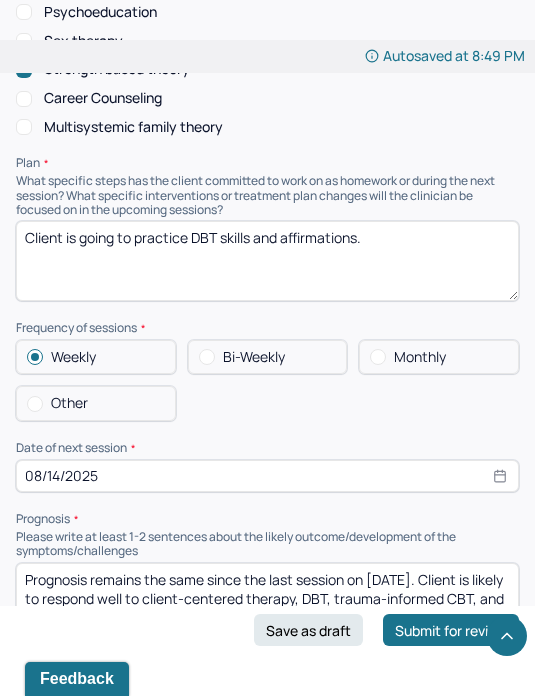 click on "Prognosis remains the same since the last session on [DATE]. Client is likely to respond well to client-centered therapy, DBT, trauma-informed CBT, and strength-based therapy." at bounding box center [267, 603] 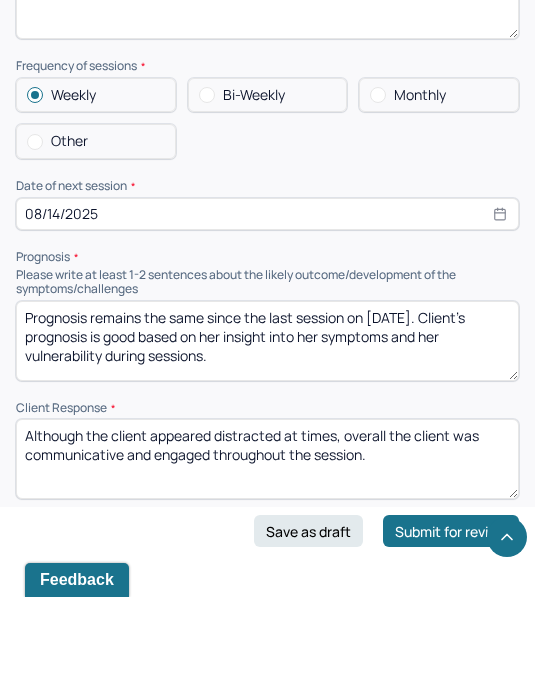 scroll, scrollTop: 3025, scrollLeft: 0, axis: vertical 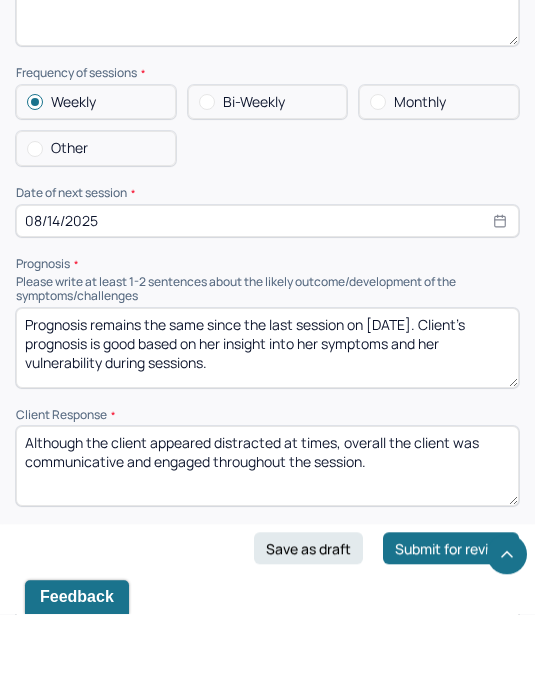 type on "Prognosis remains the same since the last session on [DATE]. Client’s prognosis is good based on her insight into her symptoms and her vulnerability during sessions." 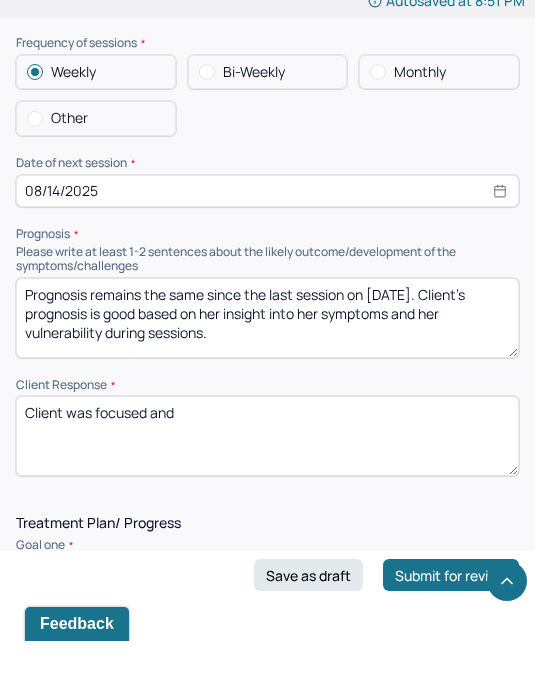 scroll, scrollTop: 3137, scrollLeft: 0, axis: vertical 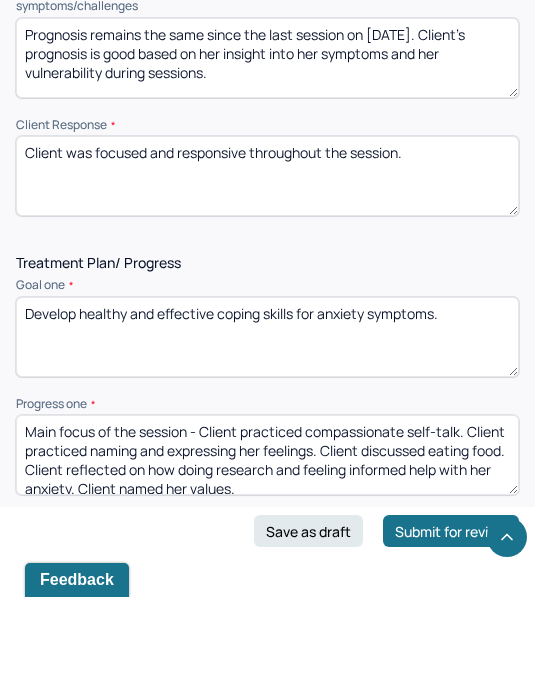 type on "Client was focused and responsive throughout the session." 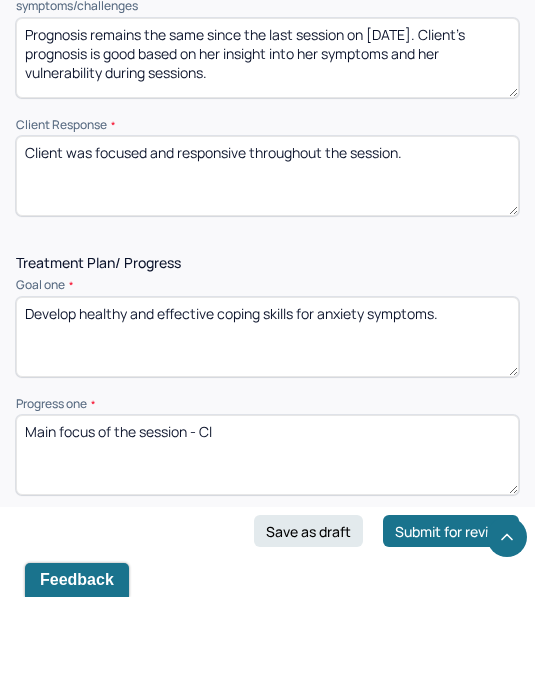 scroll, scrollTop: 0, scrollLeft: 0, axis: both 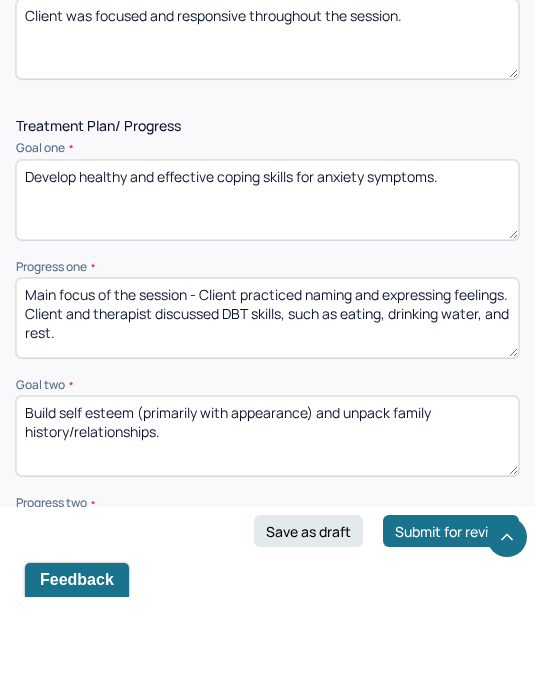 type on "Main focus of the session - Client practiced naming and expressing feelings. Client and therapist discussed DBT skills, such as eating, drinking water, and rest." 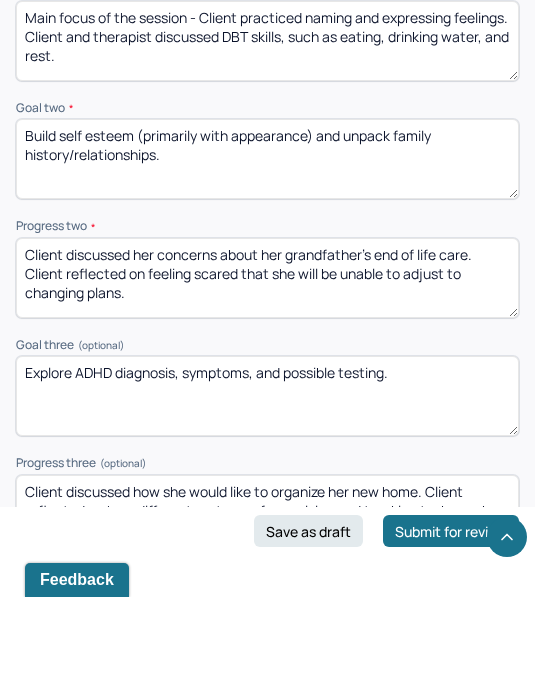 scroll, scrollTop: 3718, scrollLeft: 0, axis: vertical 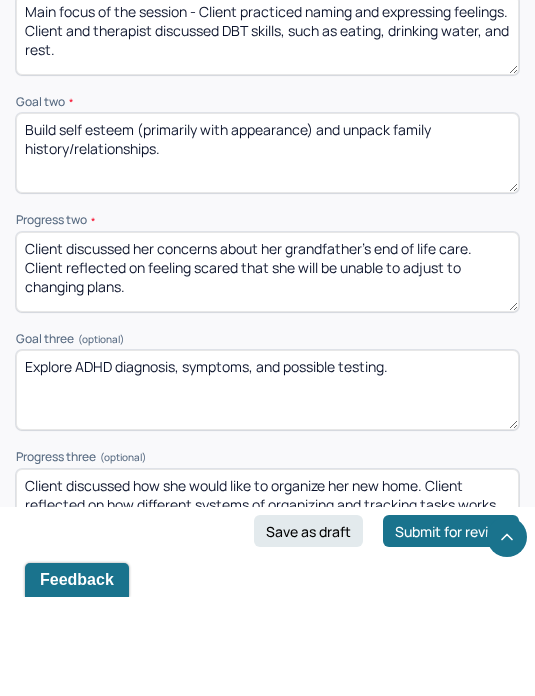 type on "Client discussed her concerns about her grandfather’s end of life care. Client reflected on feeling scared that she will be unable to adjust to changing plans." 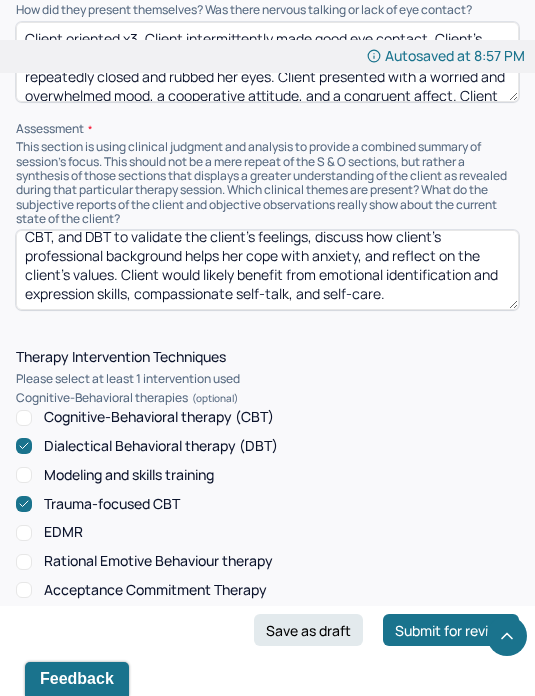 scroll, scrollTop: 1771, scrollLeft: 0, axis: vertical 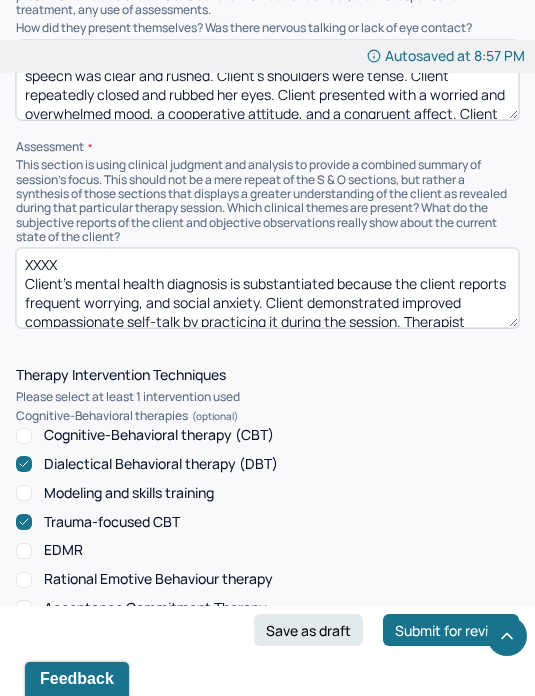 type on "Client discussed racing thoughts." 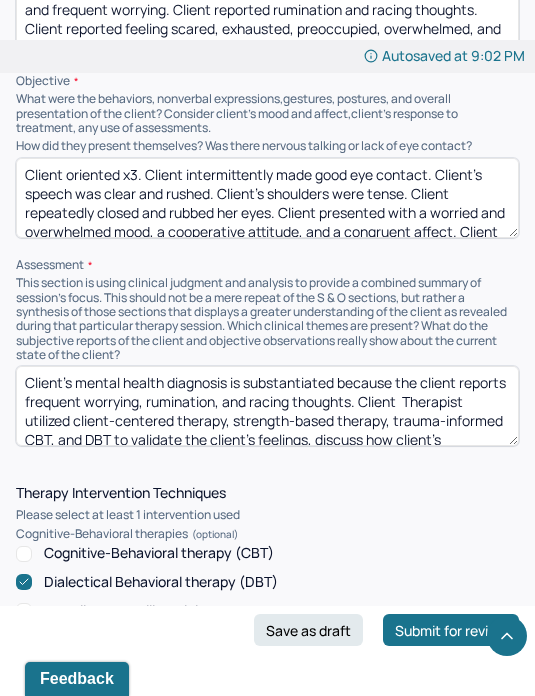 scroll, scrollTop: 1639, scrollLeft: 0, axis: vertical 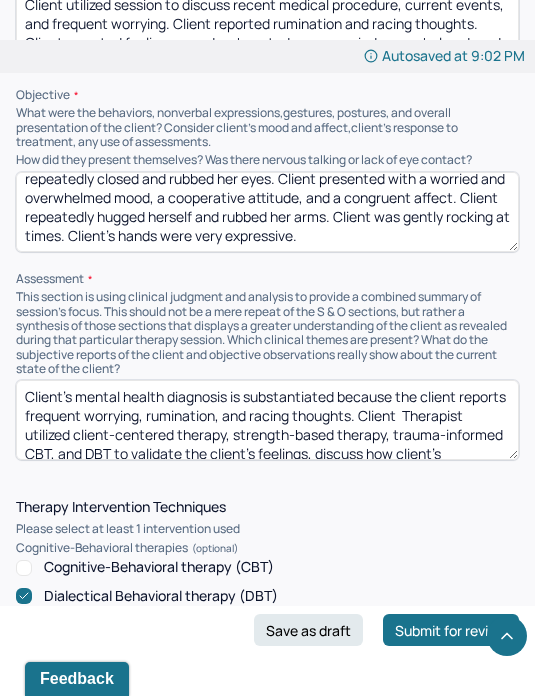 type on "Client’s mental health diagnosis is substantiated because the client reports frequent worrying, rumination, and racing thoughts. Client  Therapist utilized client-centered therapy, strength-based therapy, trauma-informed CBT, and DBT to validate the client’s feelings, discuss how client’s professional background helps her cope with anxiety, and reflect on the client’s values. Client would likely benefit from emotional identification and expression skills, compassionate self-talk, and self-care." 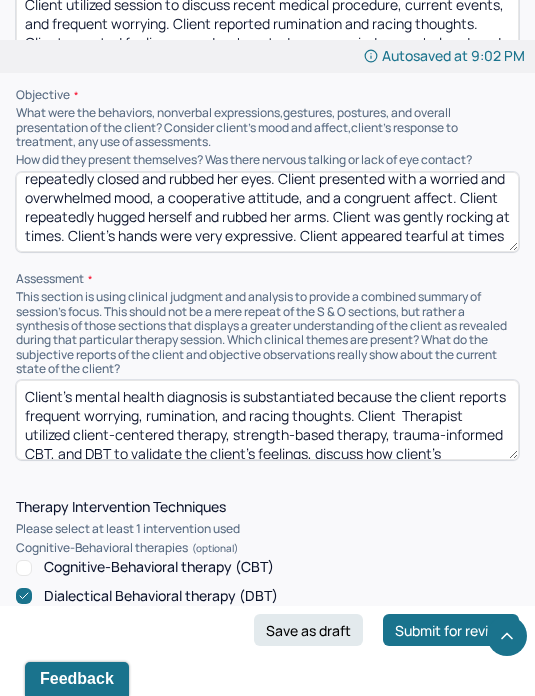 scroll, scrollTop: 68, scrollLeft: 0, axis: vertical 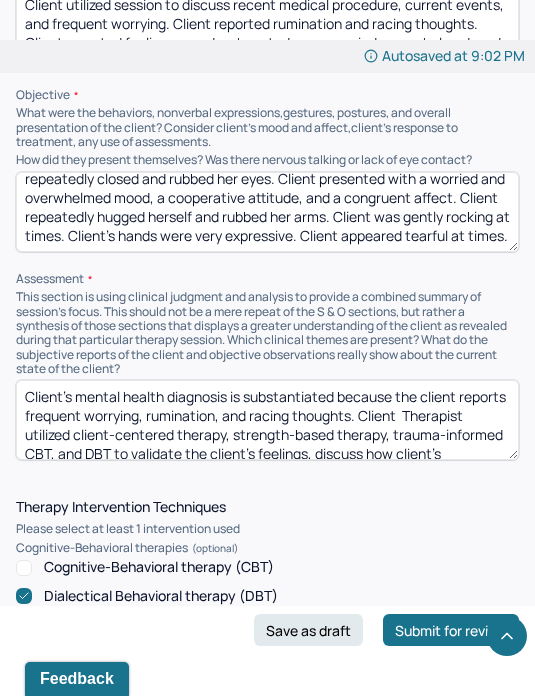 type on "Client oriented x3. Client intermittently made good eye contact. Client’s speech was clear and rushed. Client’s shoulders were tense. Client repeatedly closed and rubbed her eyes. Client presented with a worried and overwhelmed mood, a cooperative attitude, and a congruent affect. Client repeatedly hugged herself and rubbed her arms. Client was gently rocking at times. Client’s hands were very expressive. Client appeared tearful at times." 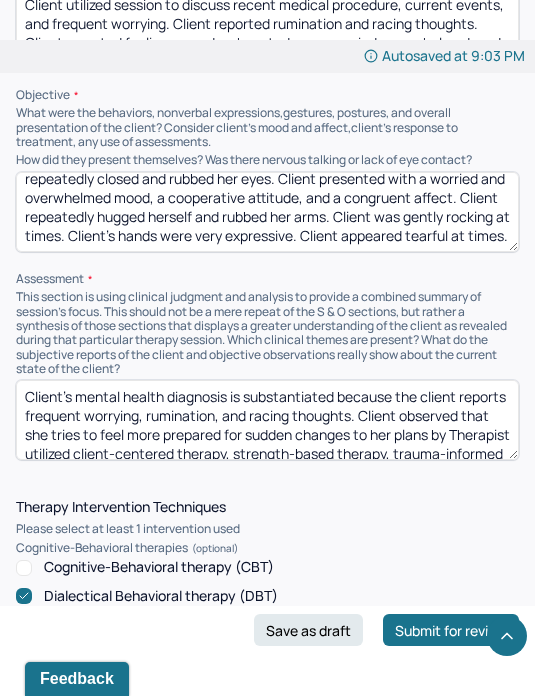 scroll, scrollTop: 8, scrollLeft: 0, axis: vertical 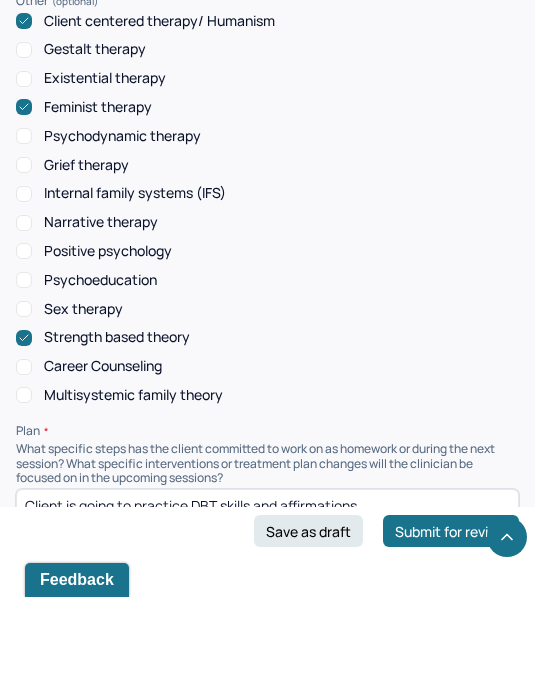 type on "Client’s mental health diagnosis is substantiated because the client reports frequent worrying, rumination, and racing thoughts. Client would likely benefit from emotional identification and expression skills, self-care, and compassionate self-talk. Client observed that she tries to feel more prepared for sudden changes by ruminating. Client noticed that she is afraid to feel so overwhelmed when adjusting to changes and making new decisions that she will freeze. Client connected this feeling to a previous experience. Therapist utilized client-centered therapy, trauma-informed CBT, DBT, and strength-based therapy to validate the client’s feelings, provide unconditional support, and discuss DBT skills." 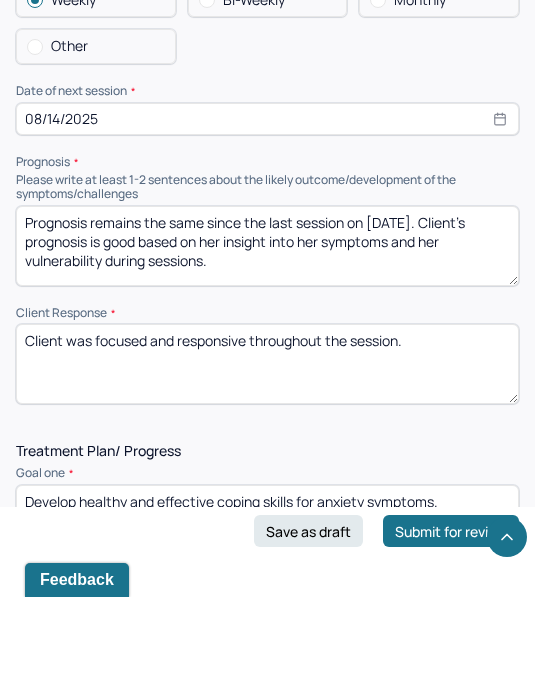 scroll, scrollTop: 3111, scrollLeft: 0, axis: vertical 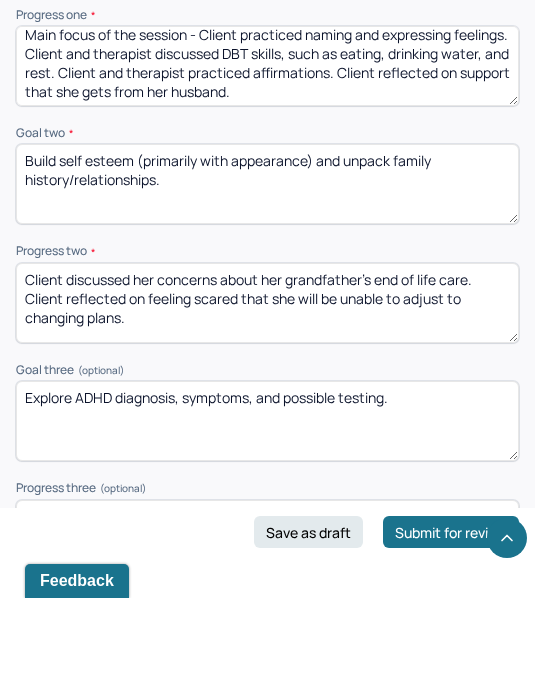 type on "Main focus of the session - Client practiced naming and expressing feelings. Client and therapist discussed DBT skills, such as eating, drinking water, and rest. Client and therapist practiced affirmations. Client reflected on support that she gets from her husband." 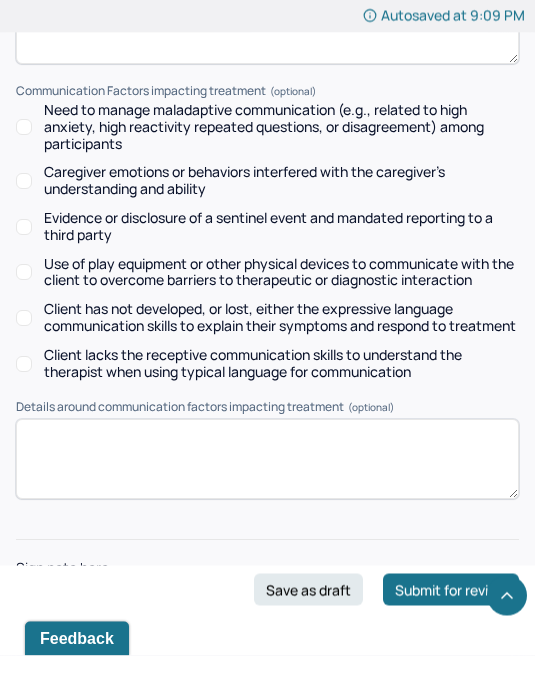 scroll, scrollTop: 4317, scrollLeft: 0, axis: vertical 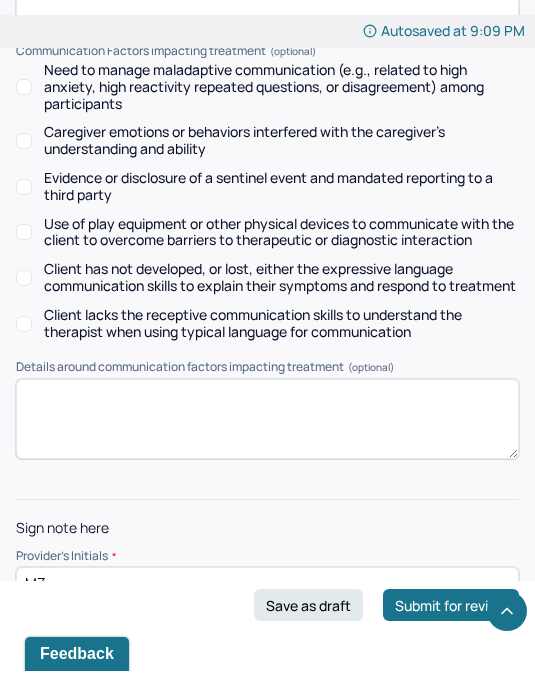 type on "MZ" 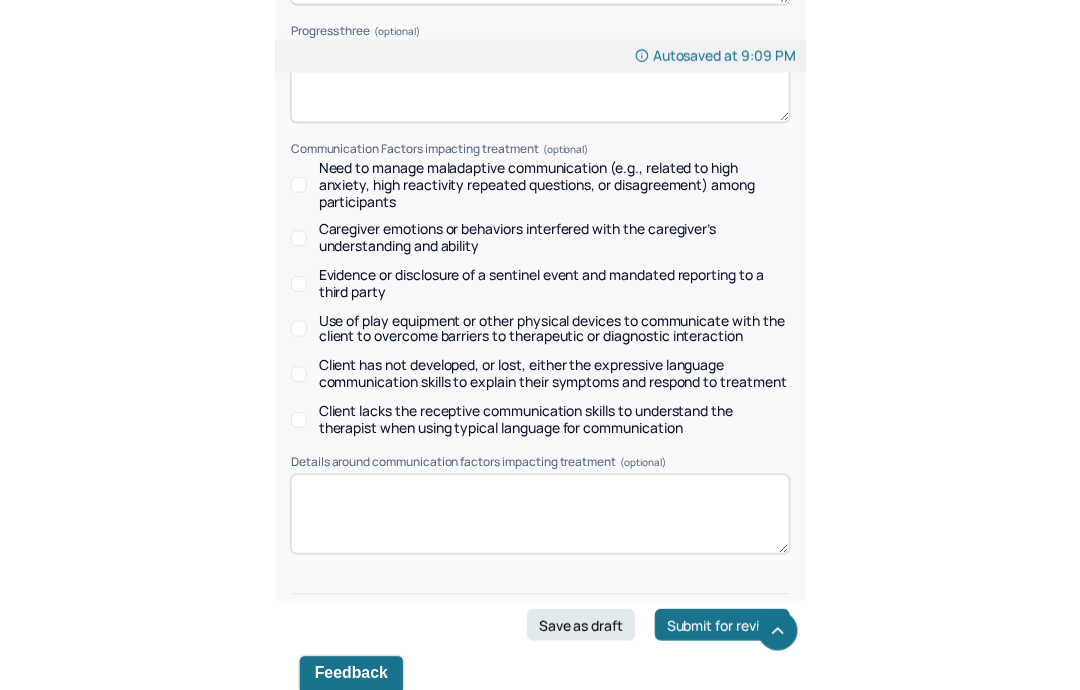 scroll, scrollTop: 2770, scrollLeft: 0, axis: vertical 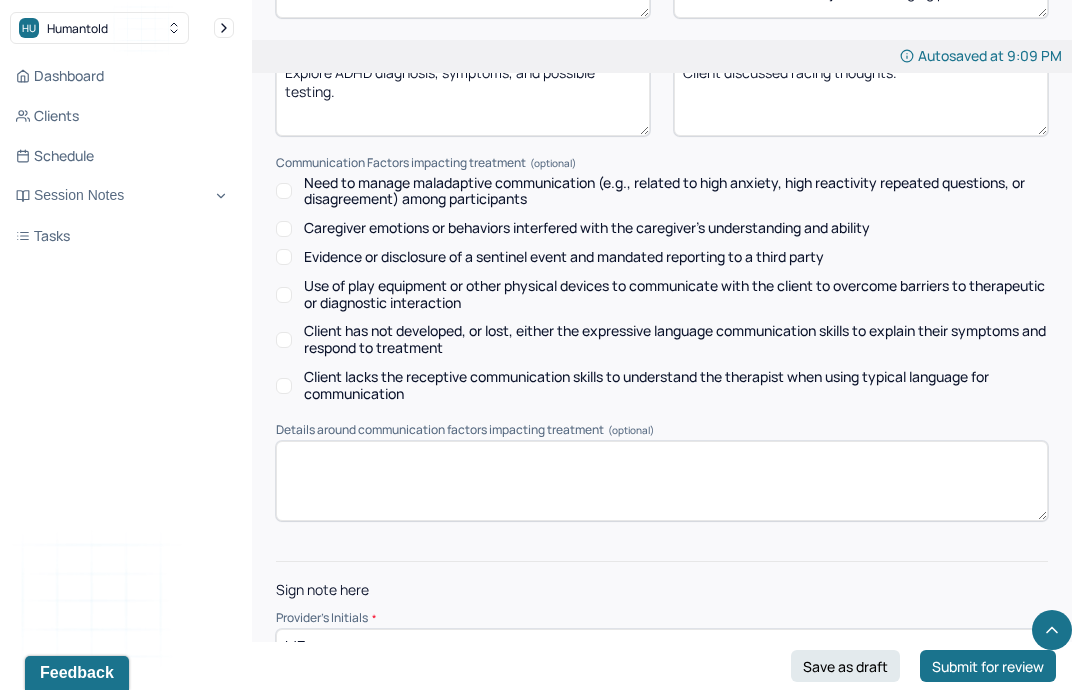 click on "Submit for review" at bounding box center [988, 666] 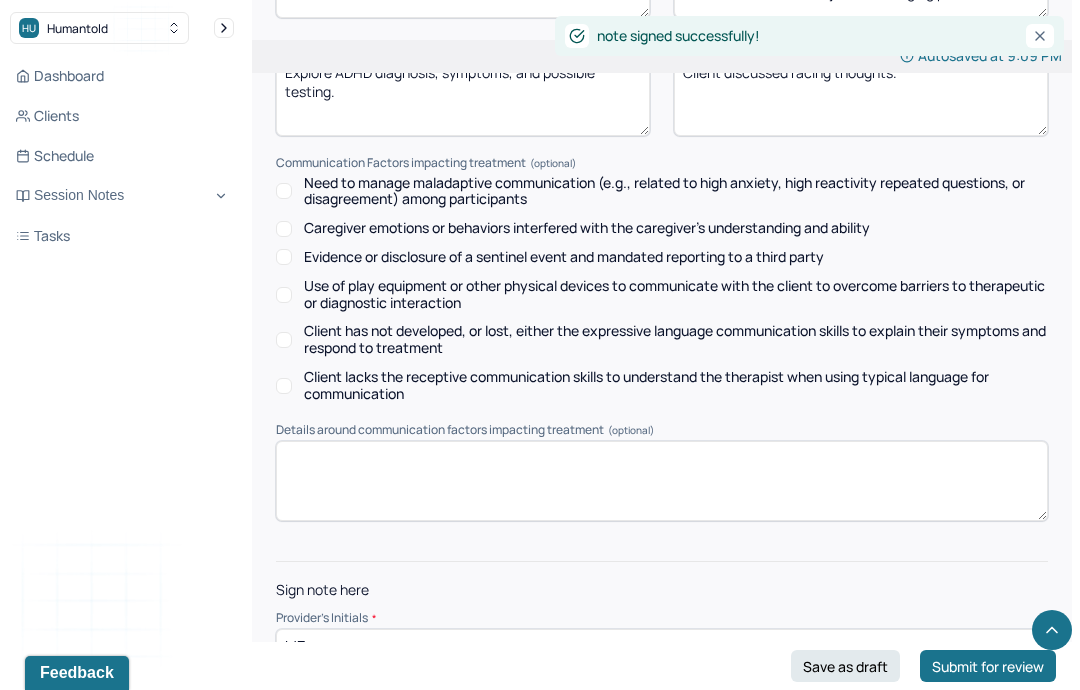 scroll, scrollTop: 0, scrollLeft: 0, axis: both 